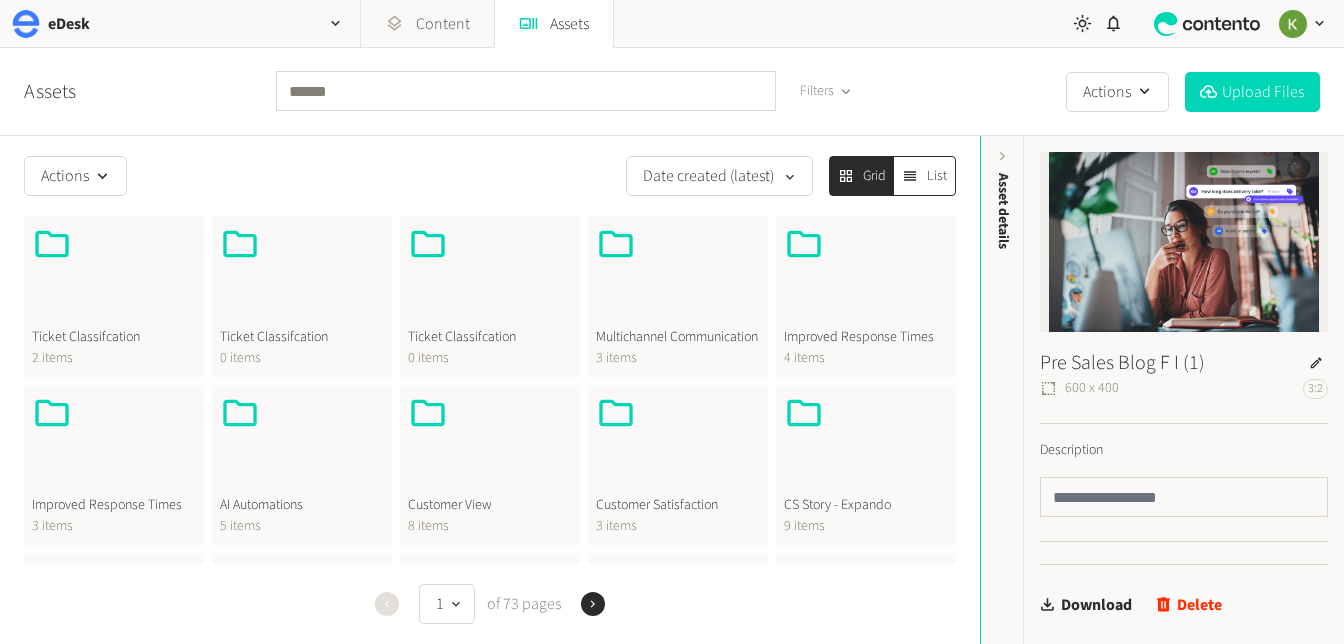 scroll, scrollTop: 0, scrollLeft: 0, axis: both 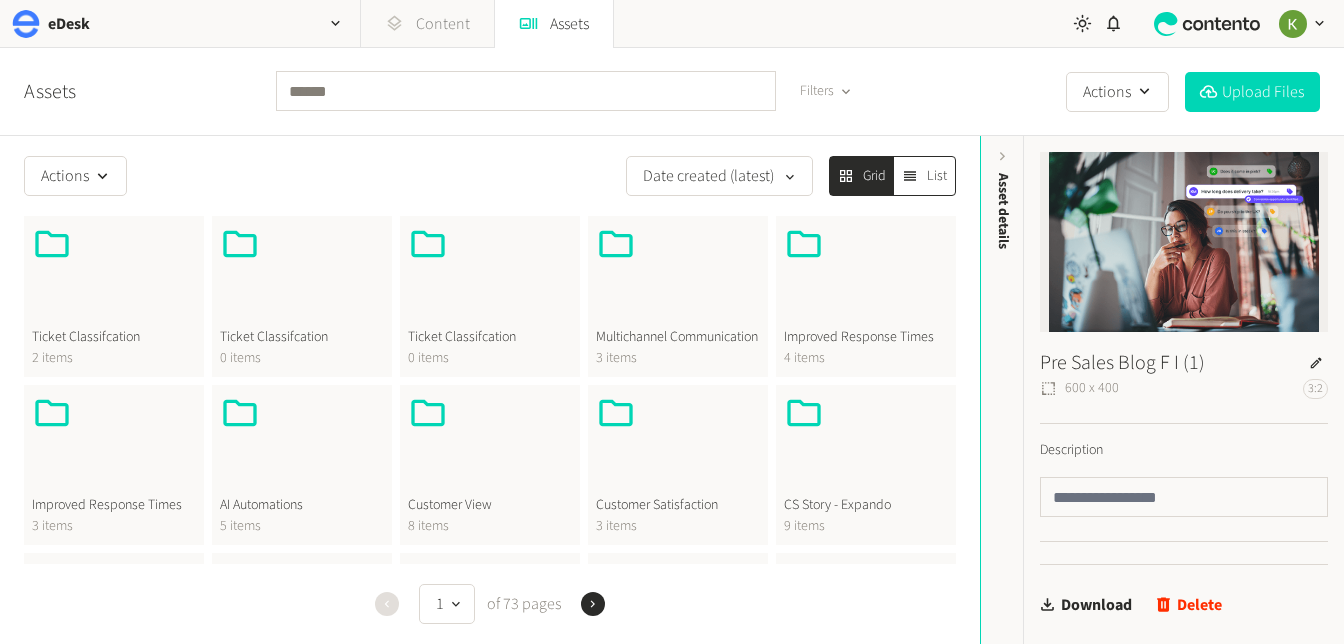 click on "Content" 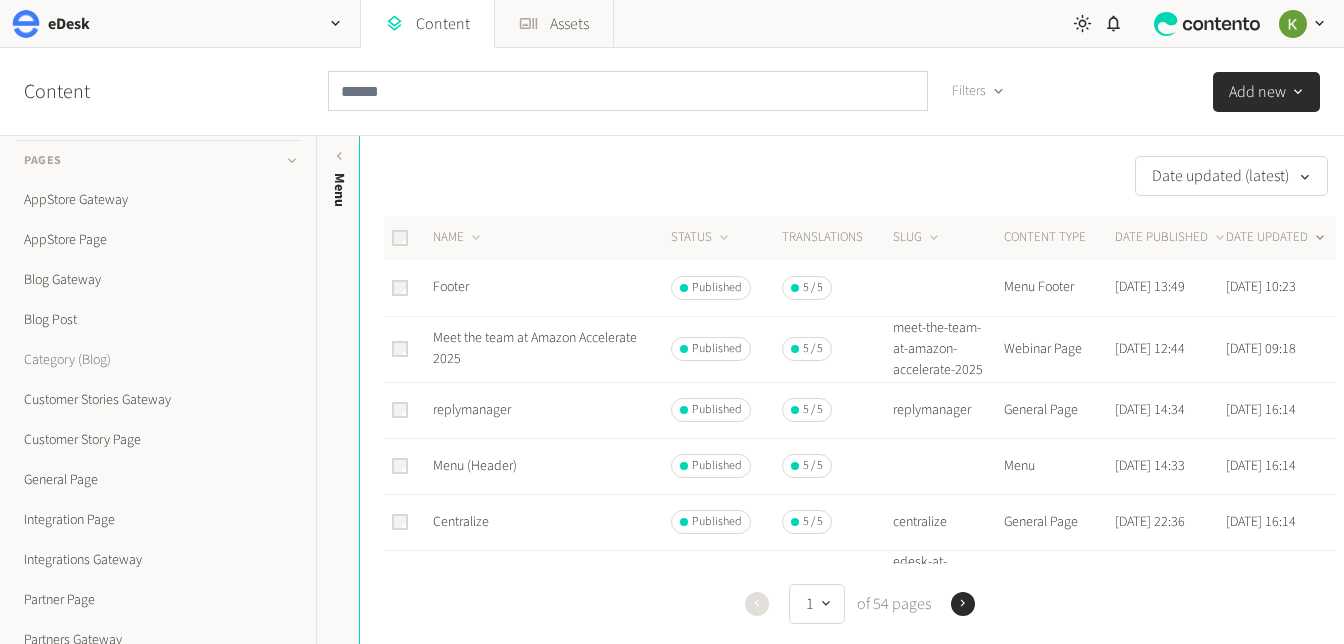 scroll, scrollTop: 117, scrollLeft: 0, axis: vertical 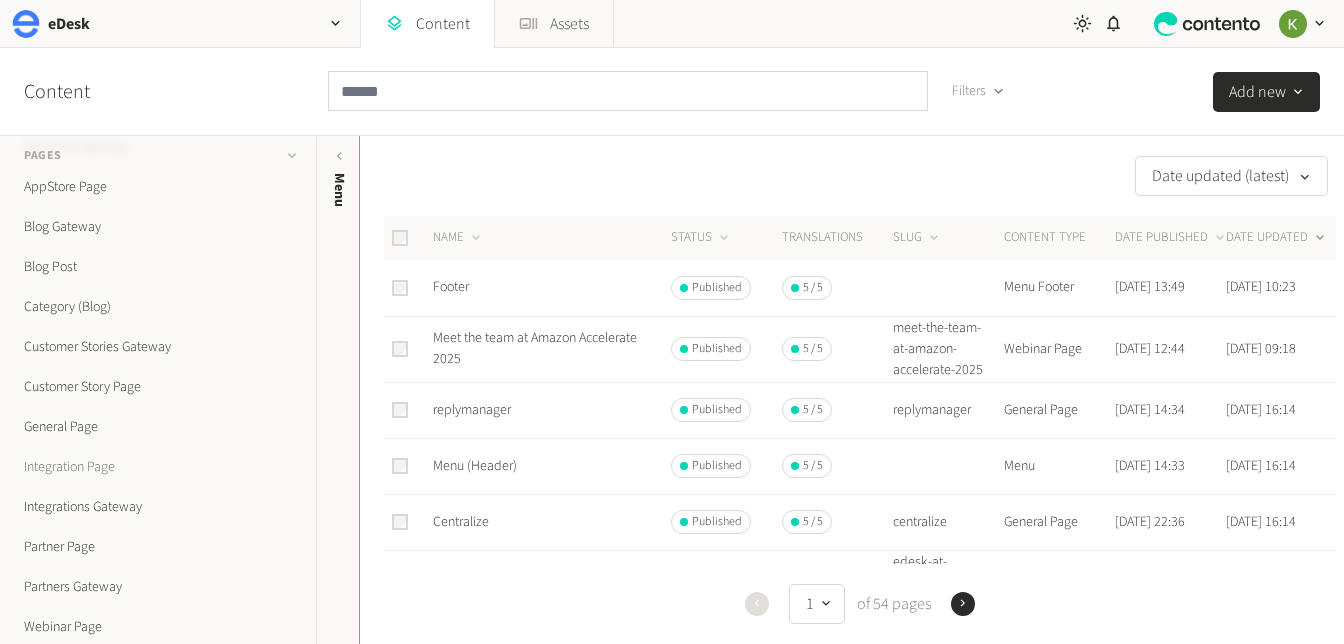 click on "Integration Page" 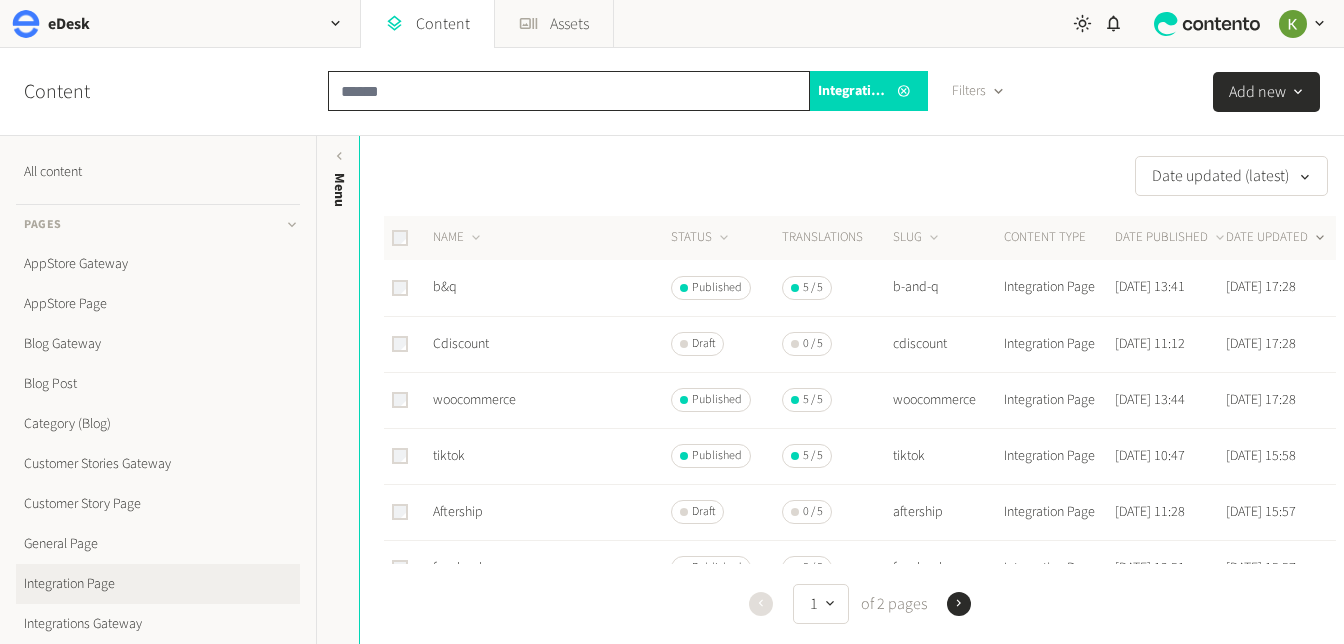 click 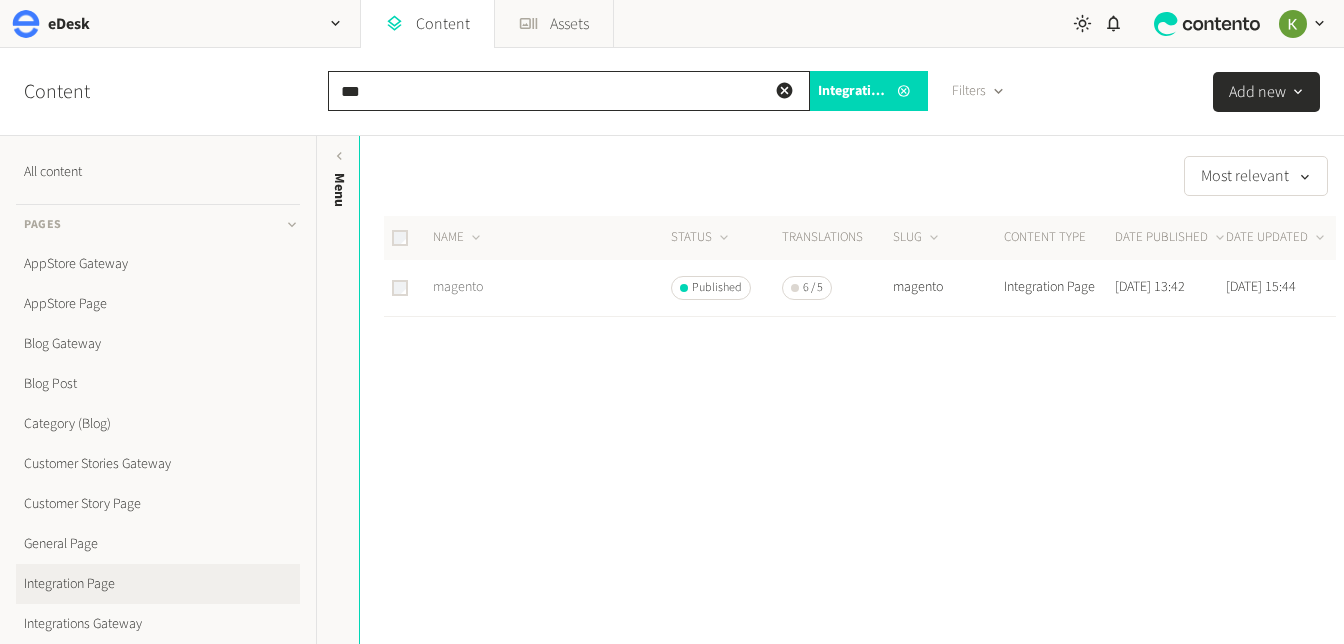 type on "***" 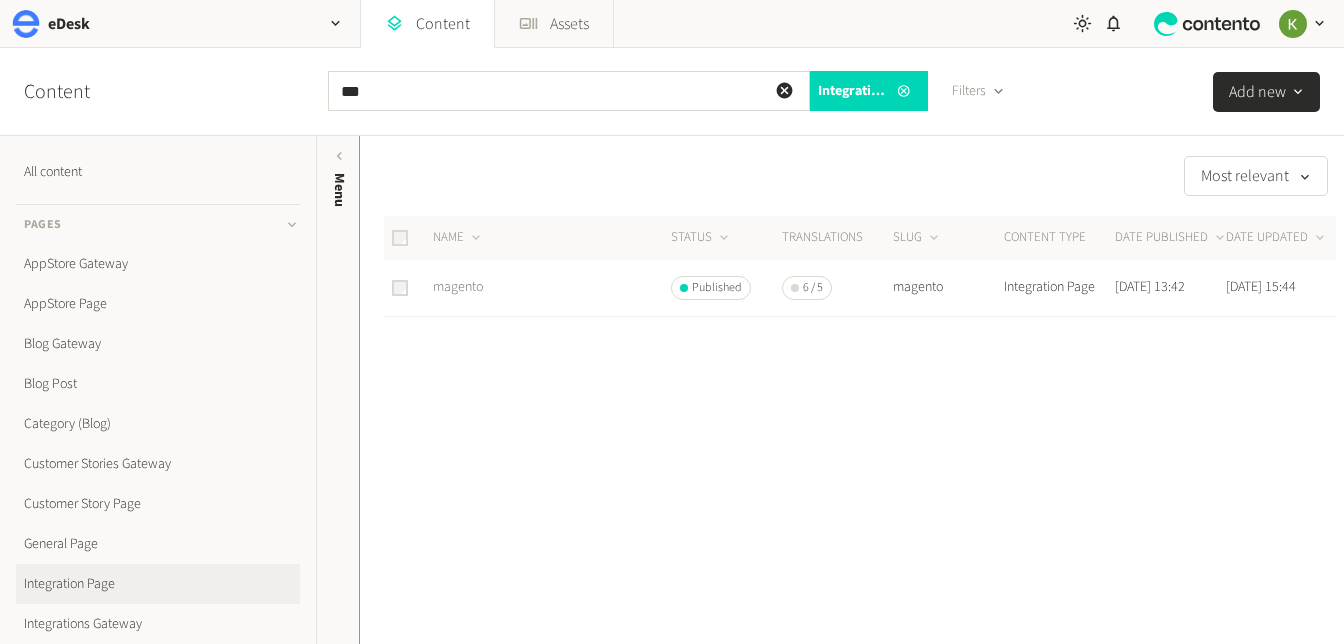 click on "magento" 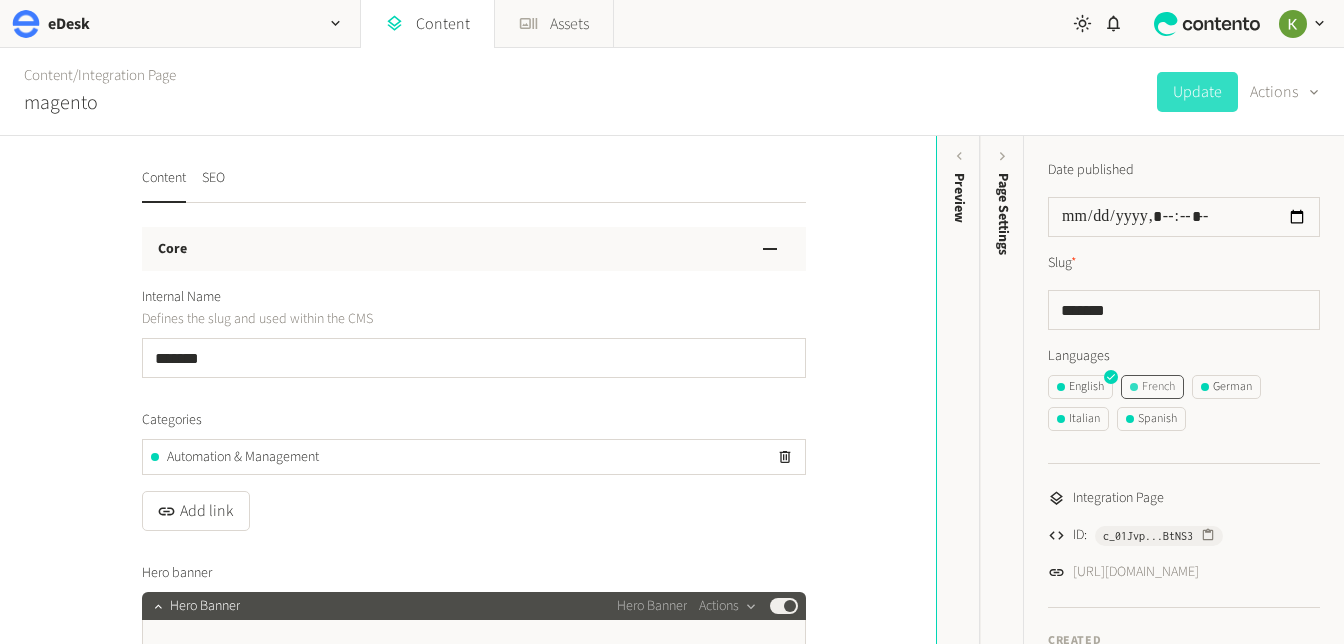 click on "French" 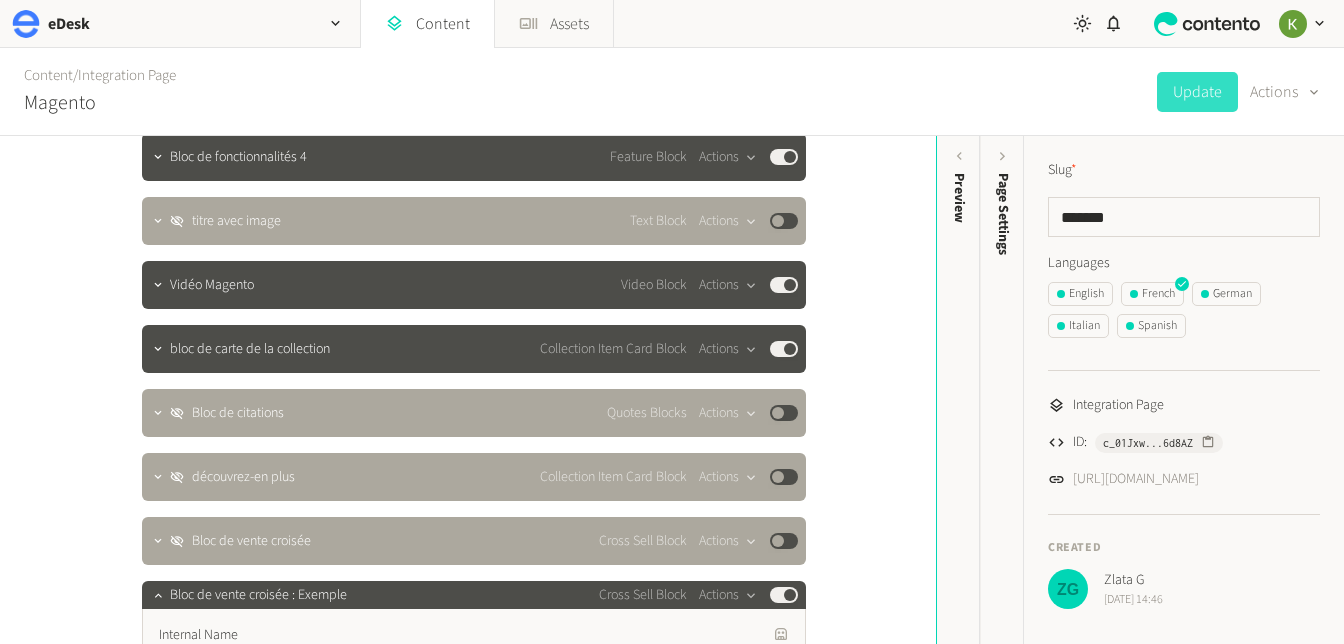 scroll, scrollTop: 2614, scrollLeft: 0, axis: vertical 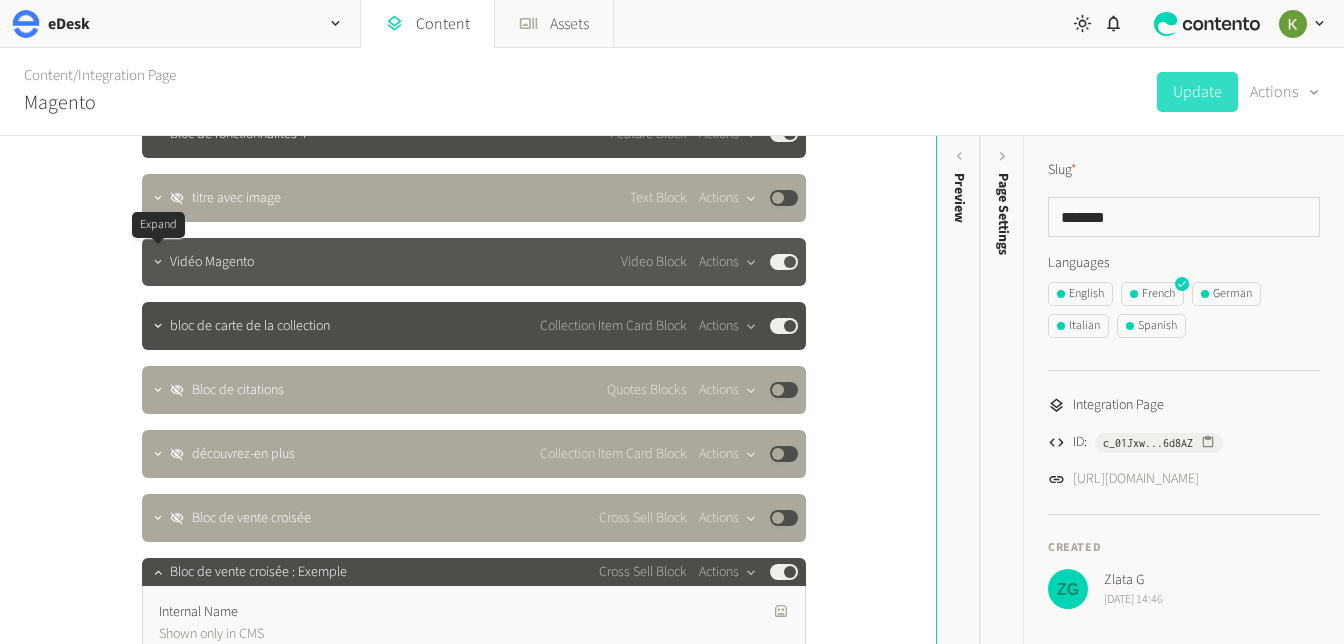 click 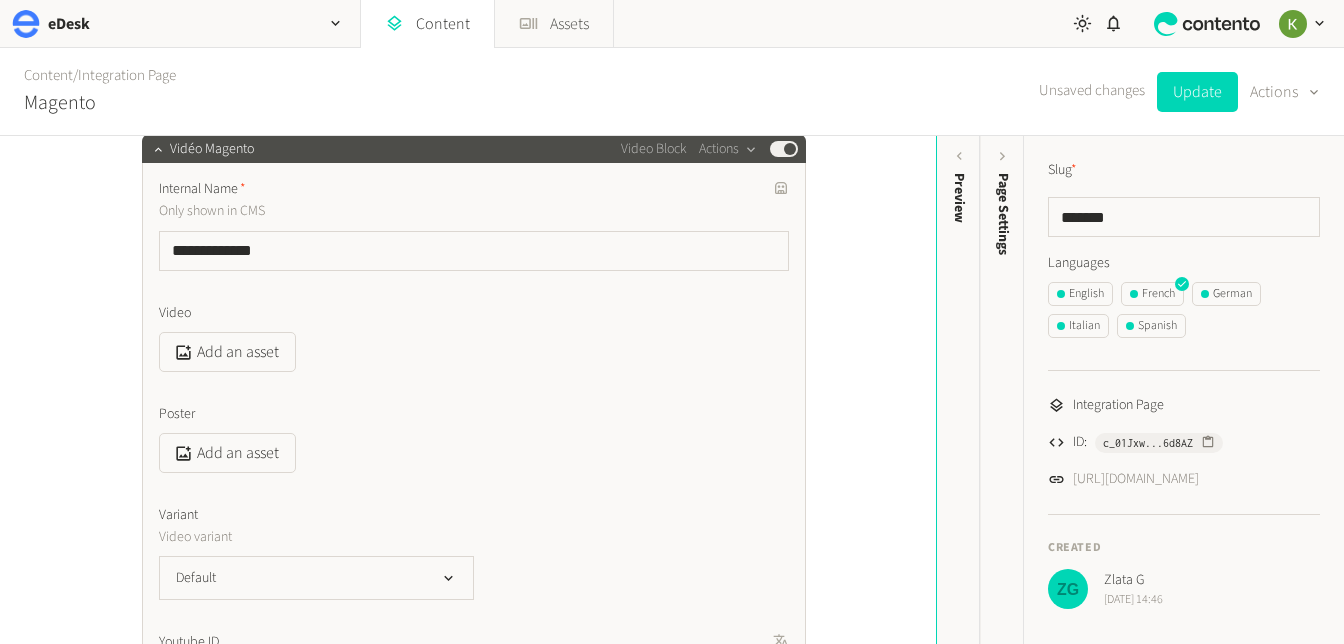 scroll, scrollTop: 2994, scrollLeft: 0, axis: vertical 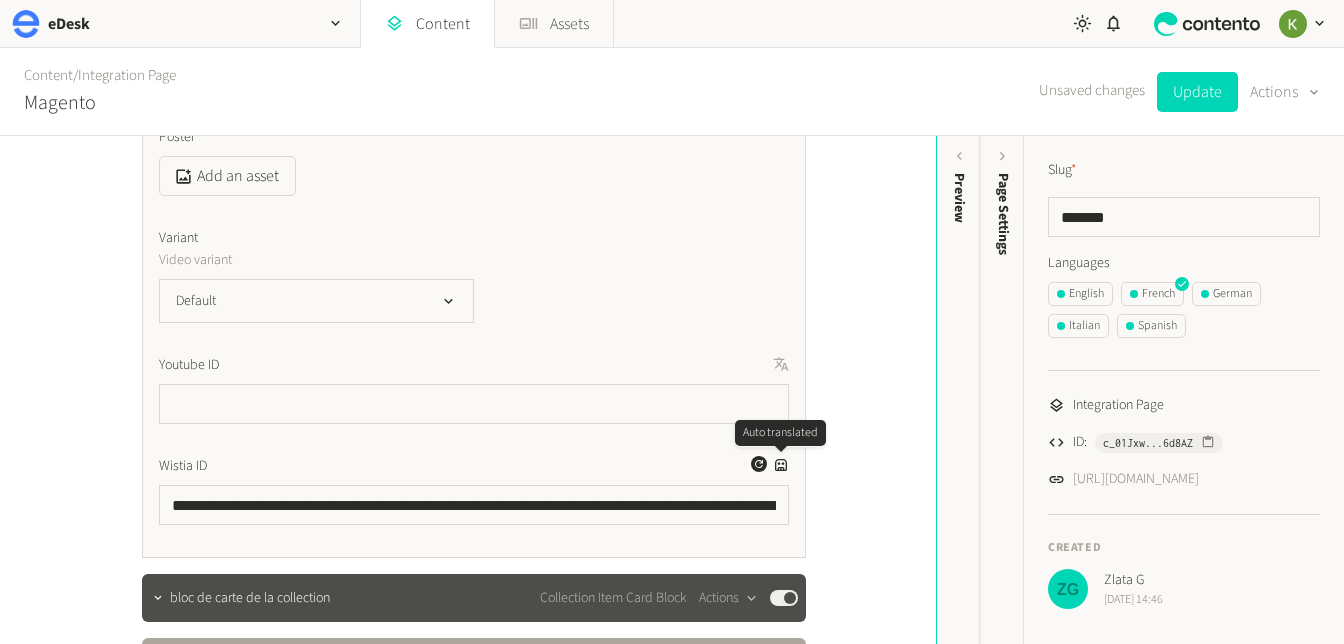click 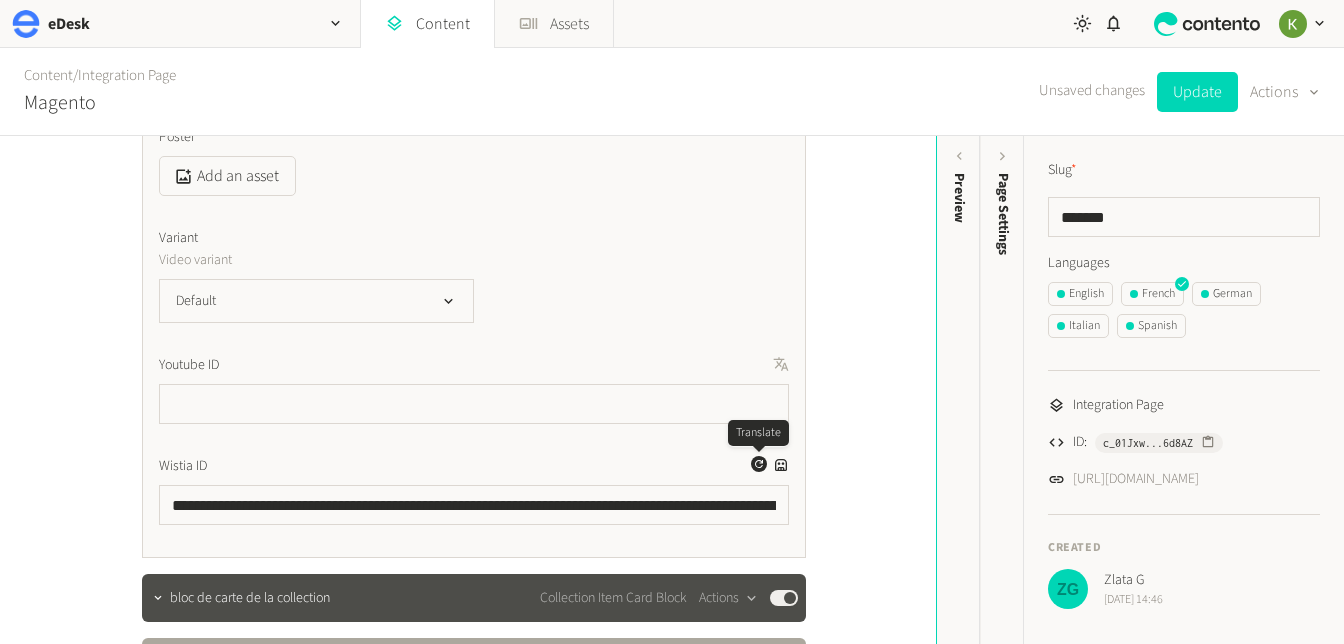 click 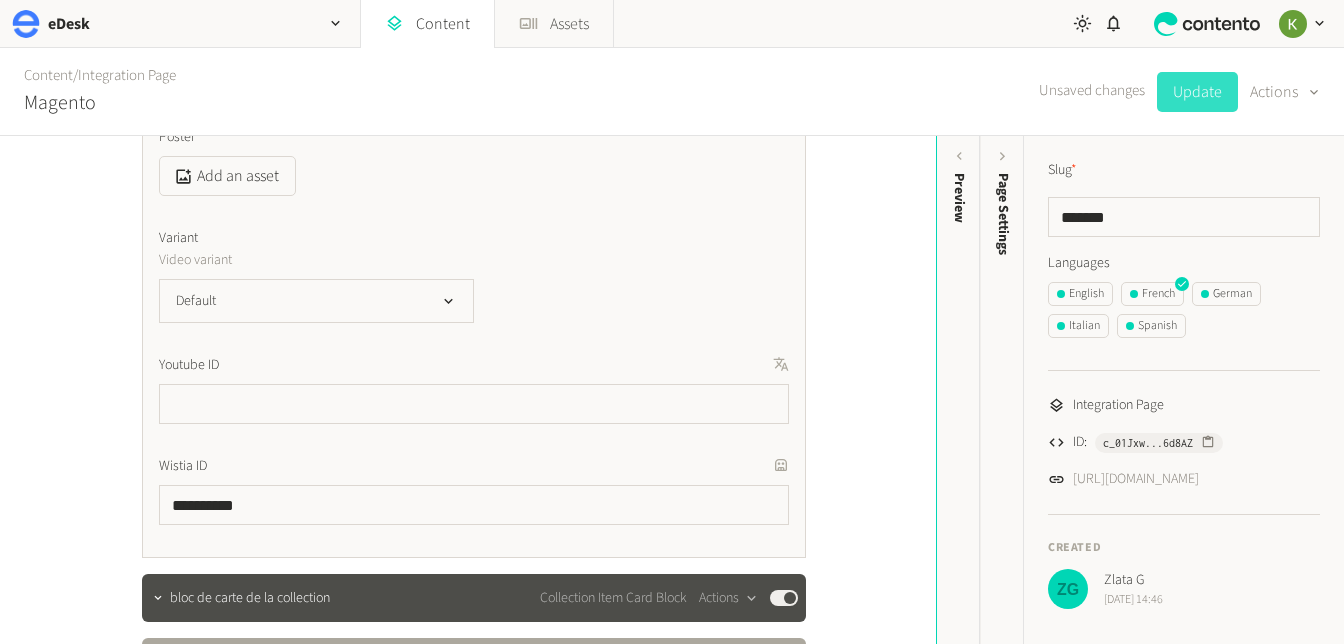 click on "Update" 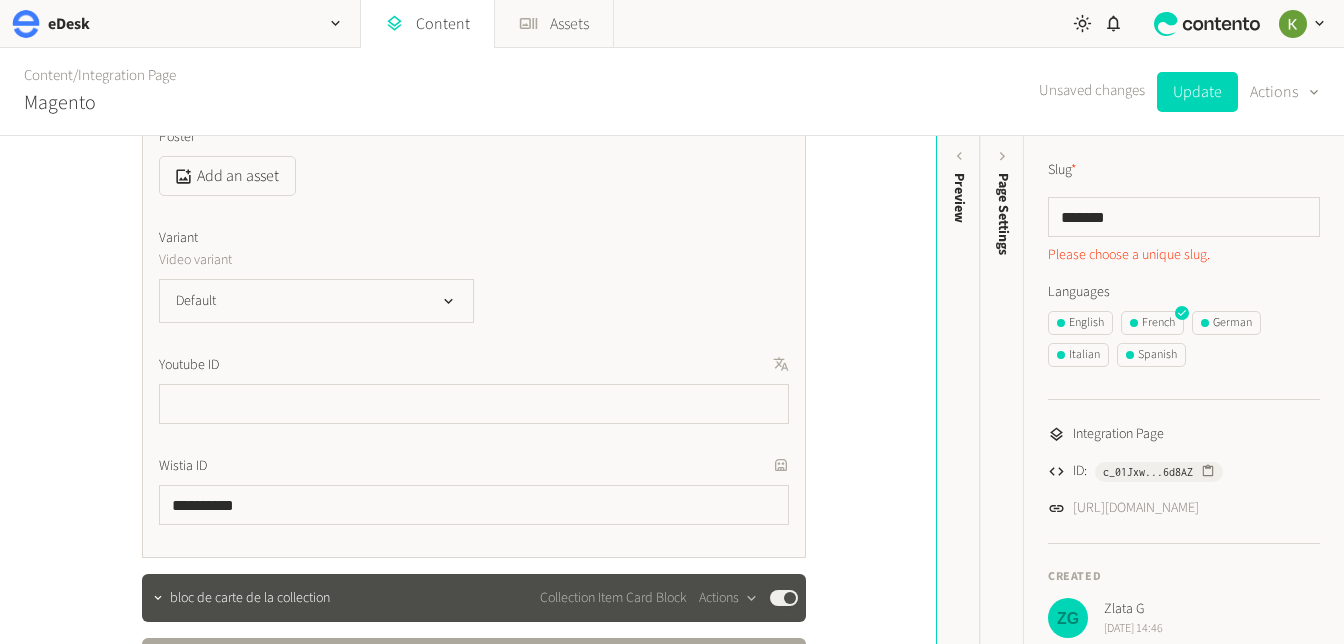scroll, scrollTop: 18, scrollLeft: 0, axis: vertical 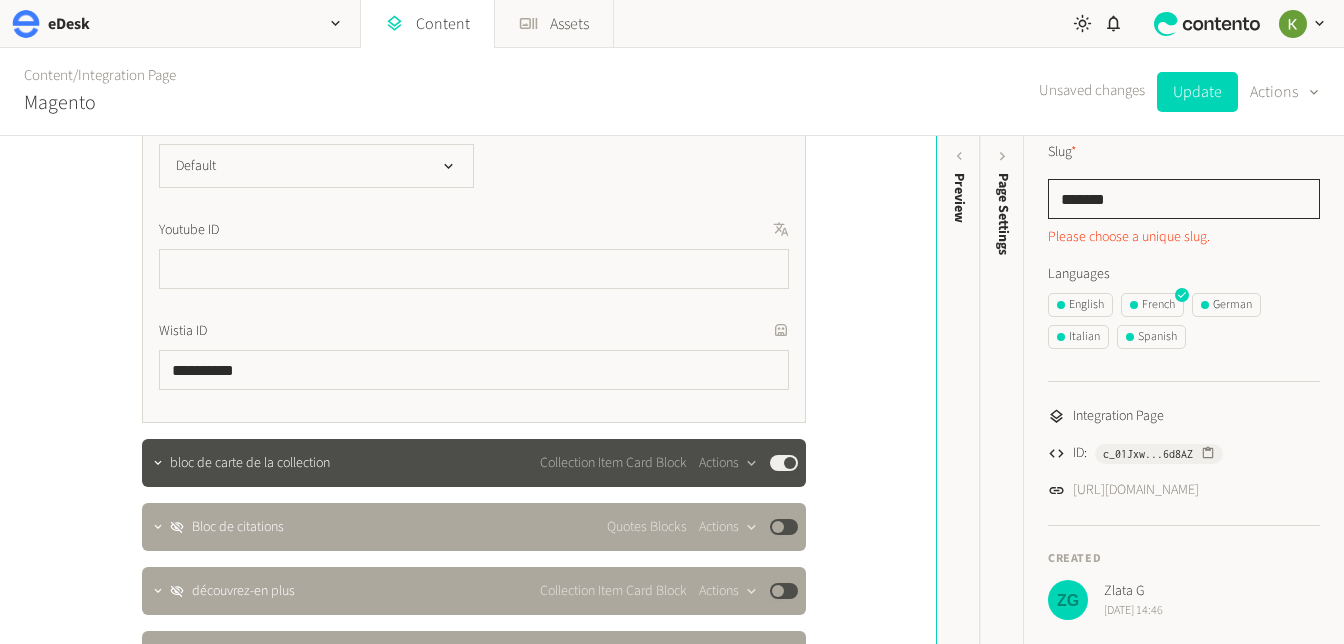 click on "*******" 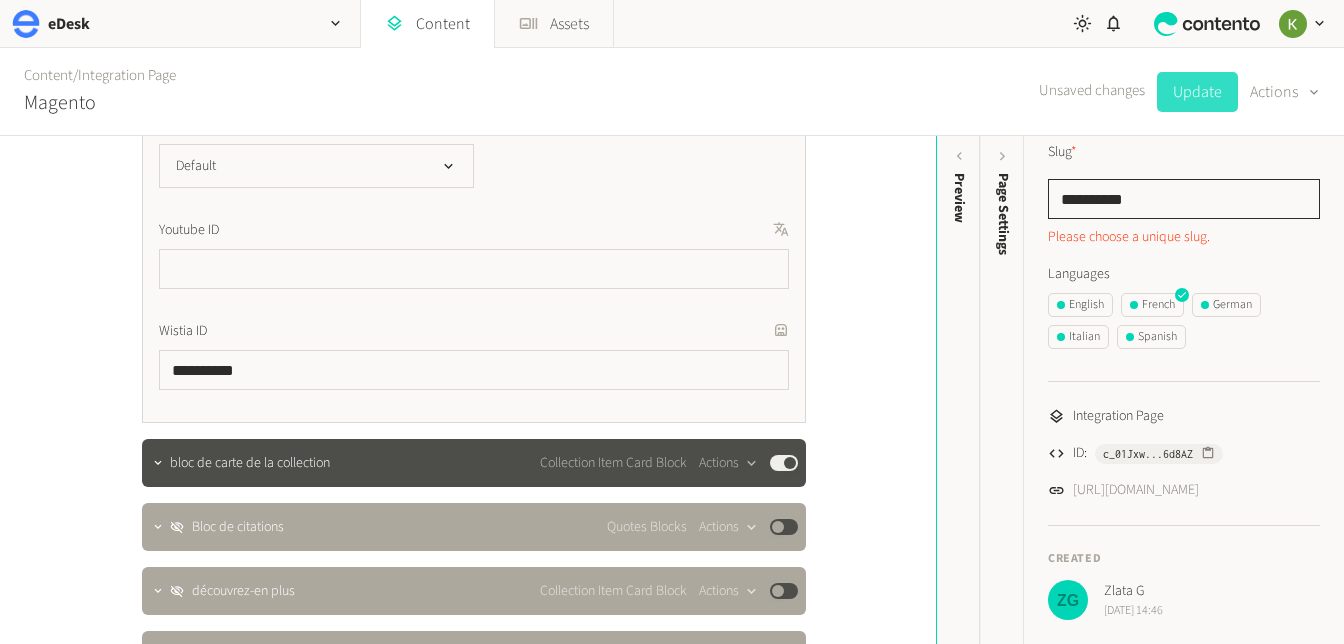 type on "**********" 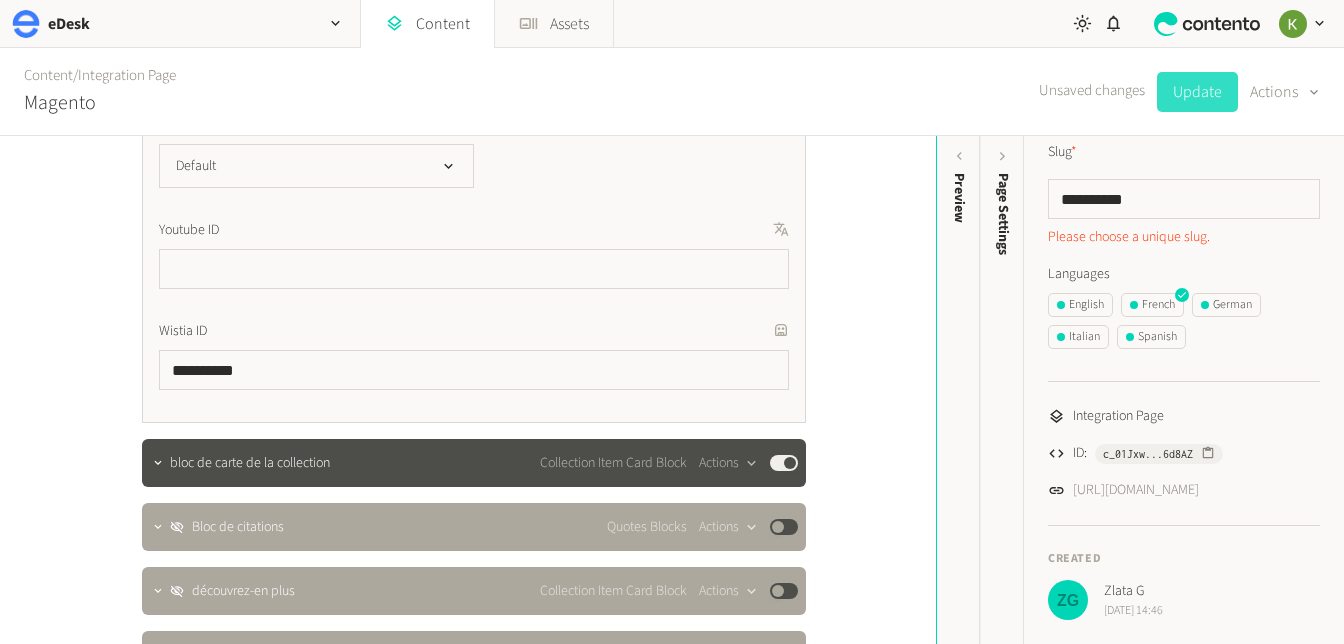 click on "Update" 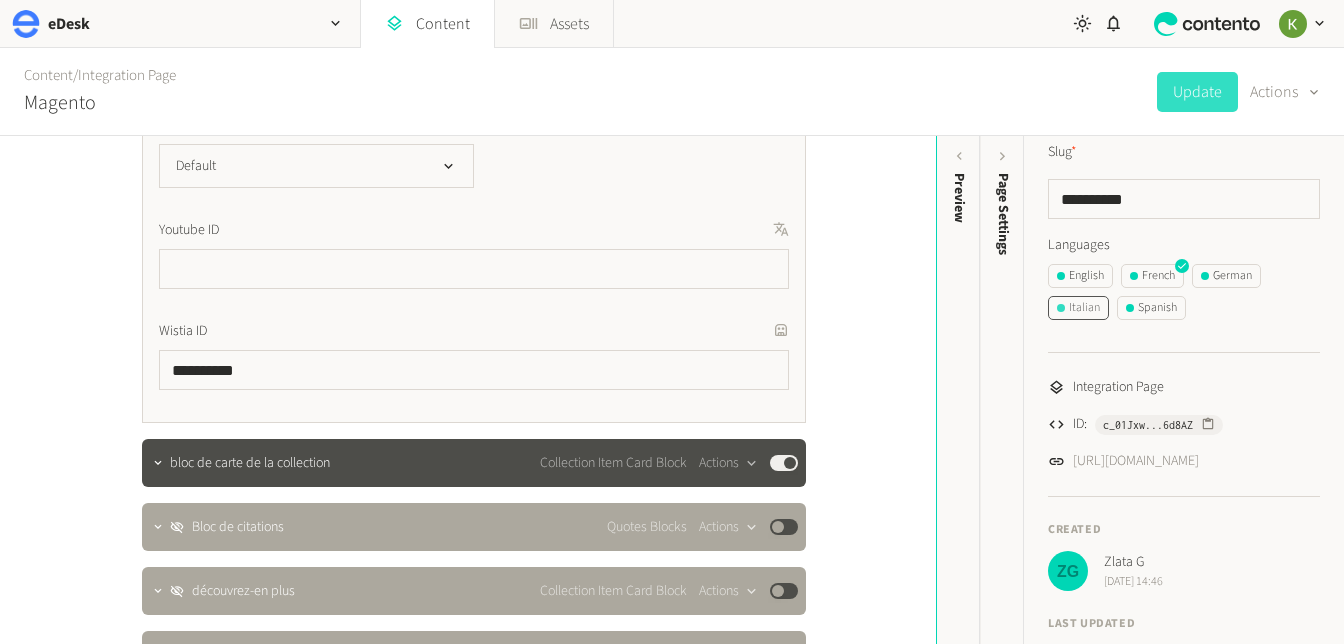 click on "Italian" 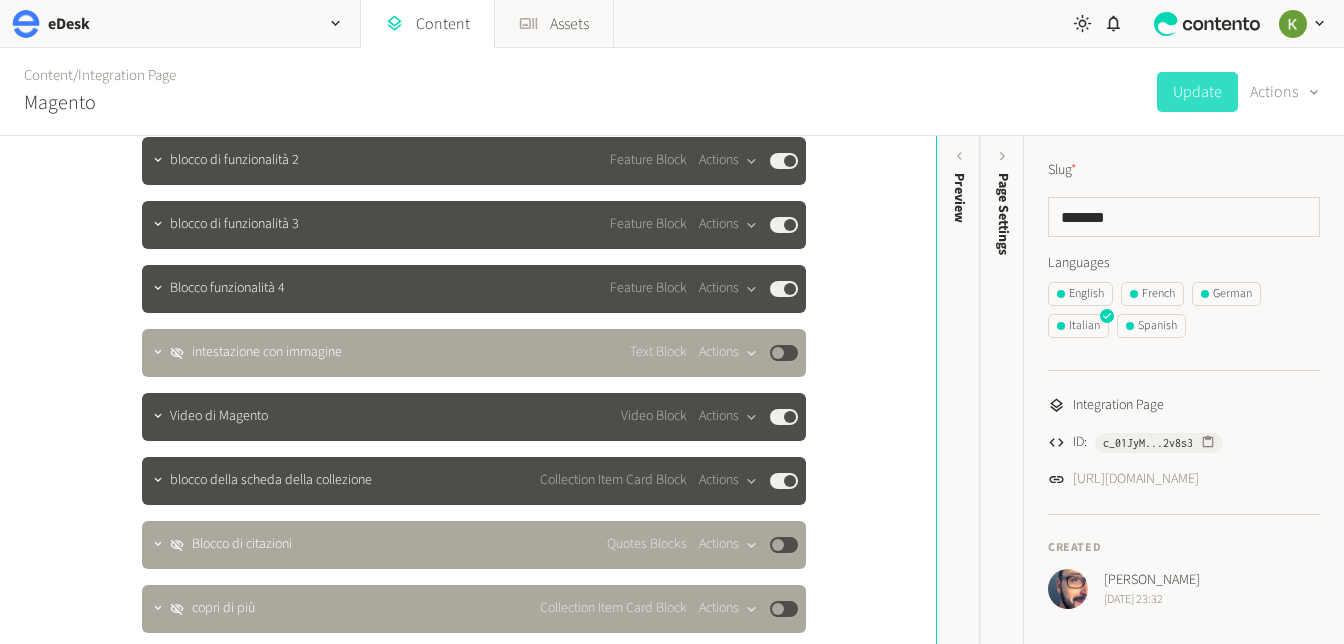 scroll, scrollTop: 2072, scrollLeft: 0, axis: vertical 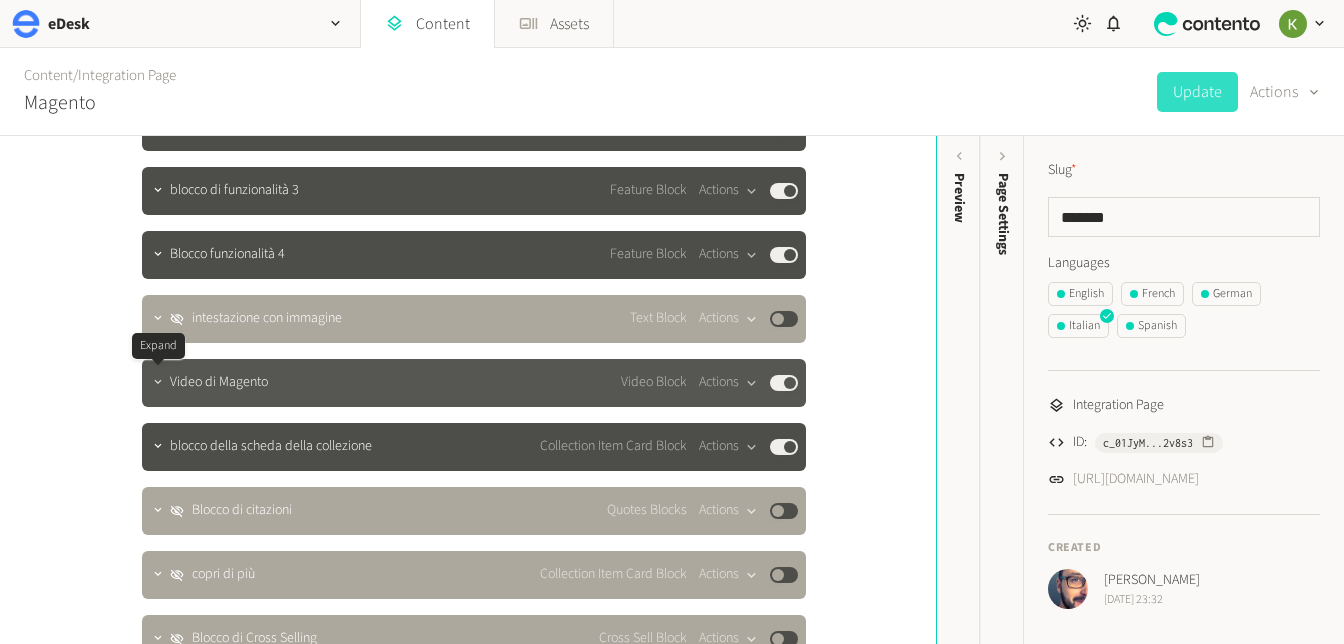 click 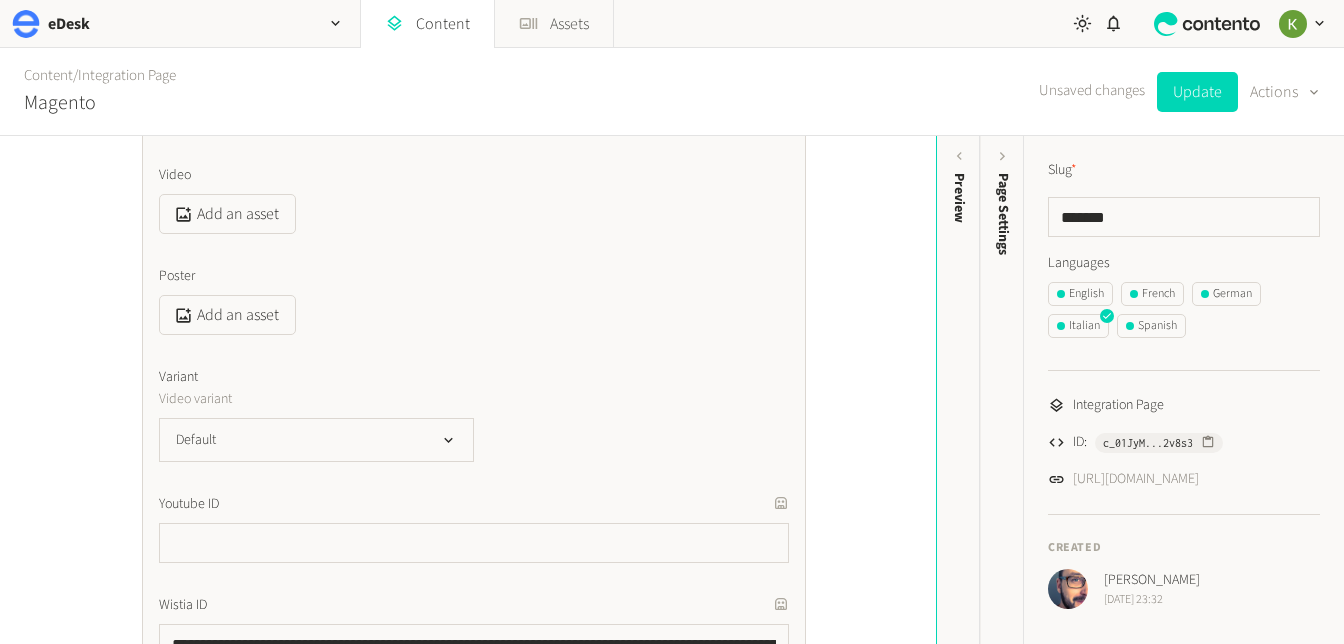 scroll, scrollTop: 2731, scrollLeft: 0, axis: vertical 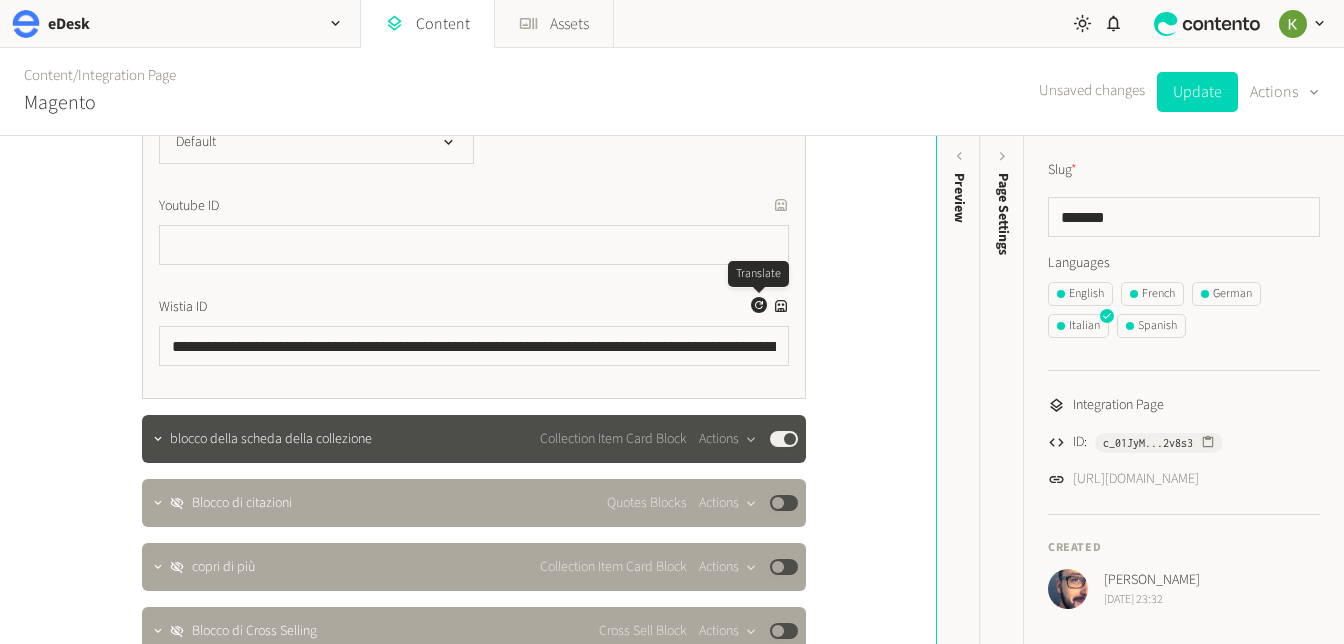 click 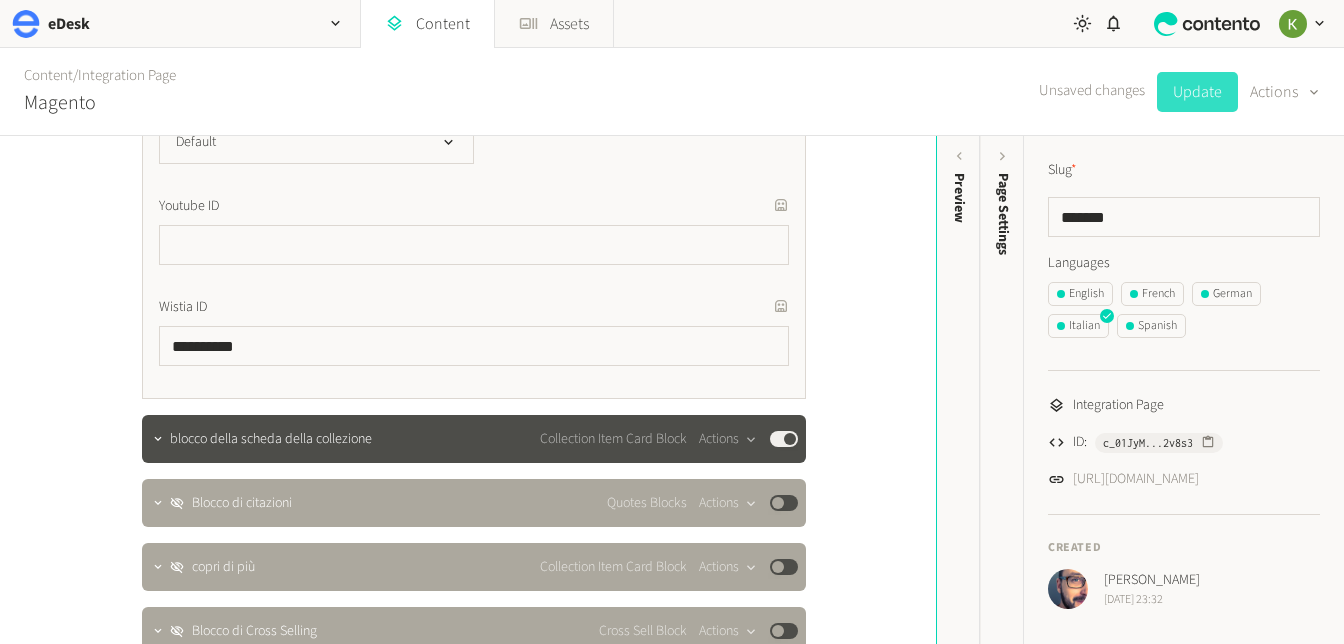 click on "Update" 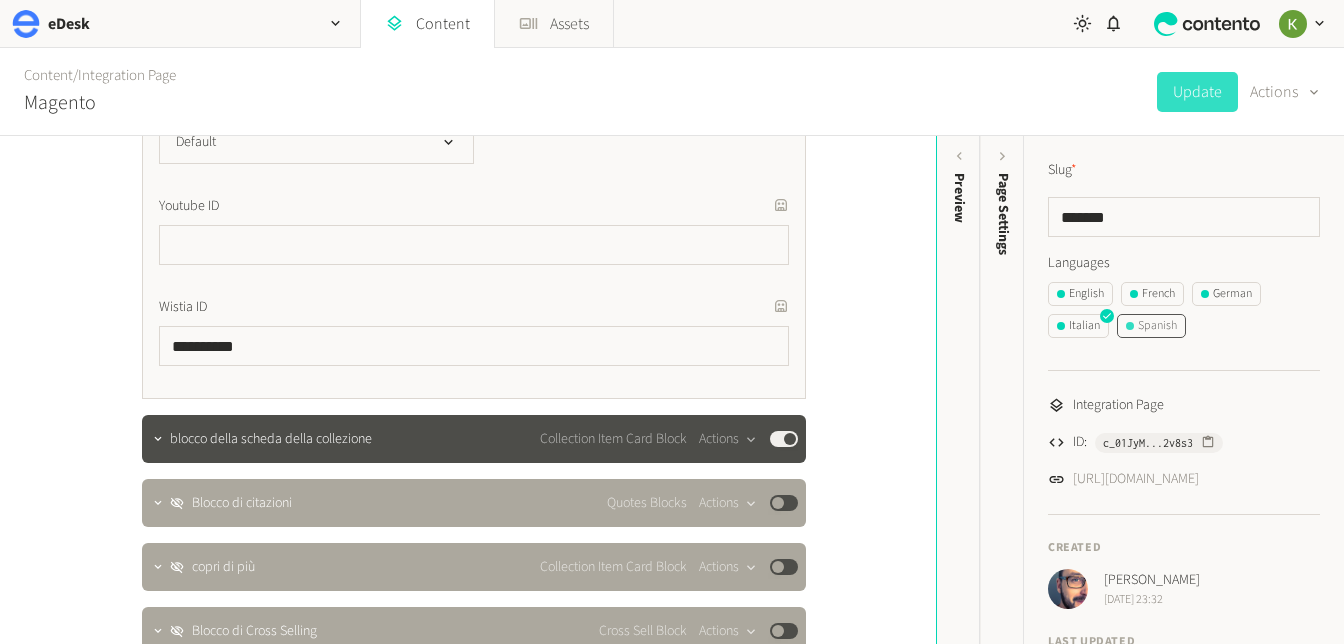 click on "Spanish" 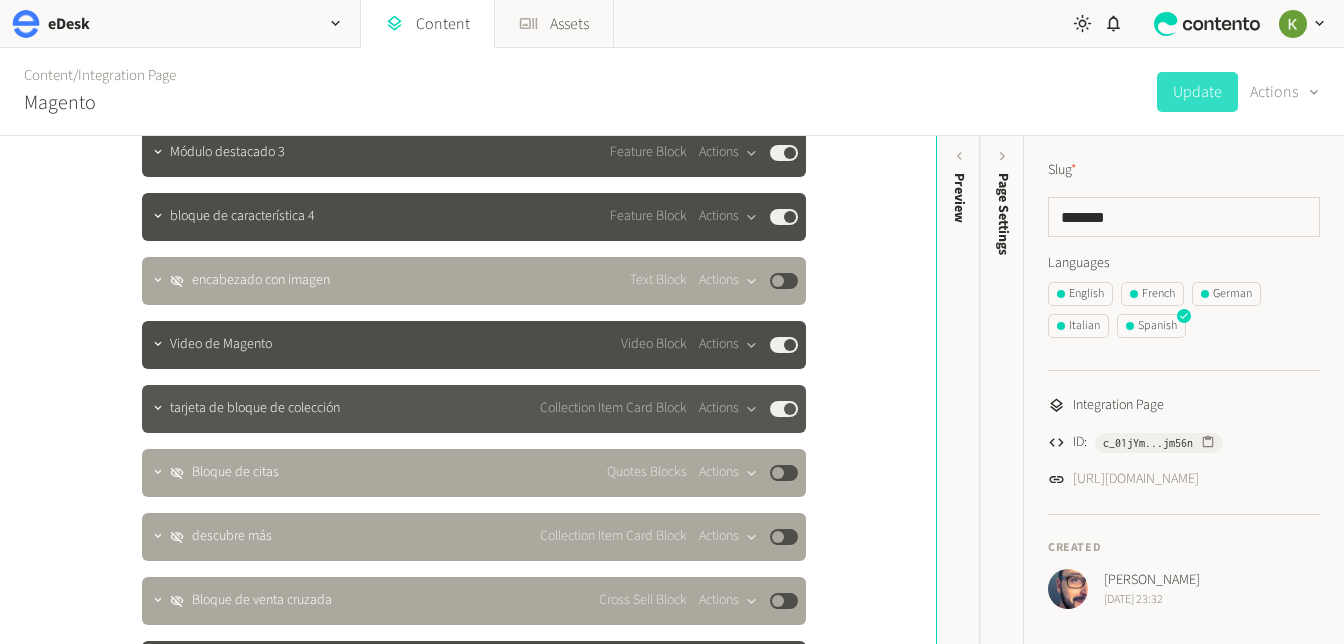 scroll, scrollTop: 2112, scrollLeft: 0, axis: vertical 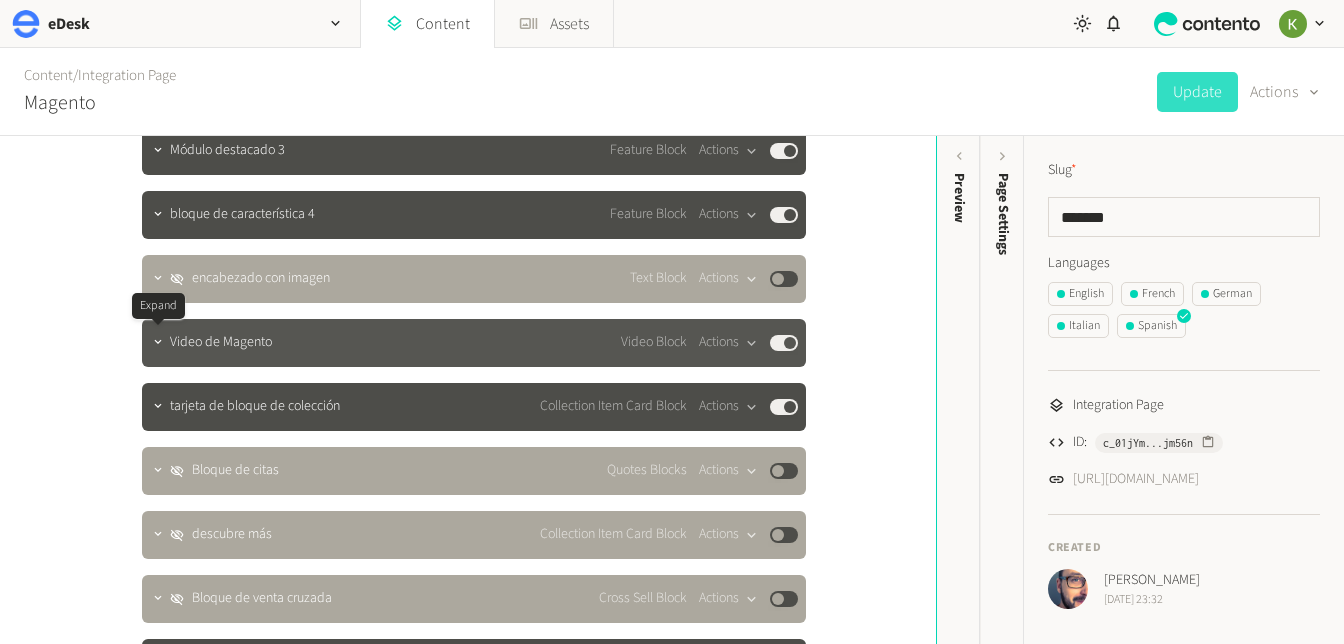 click 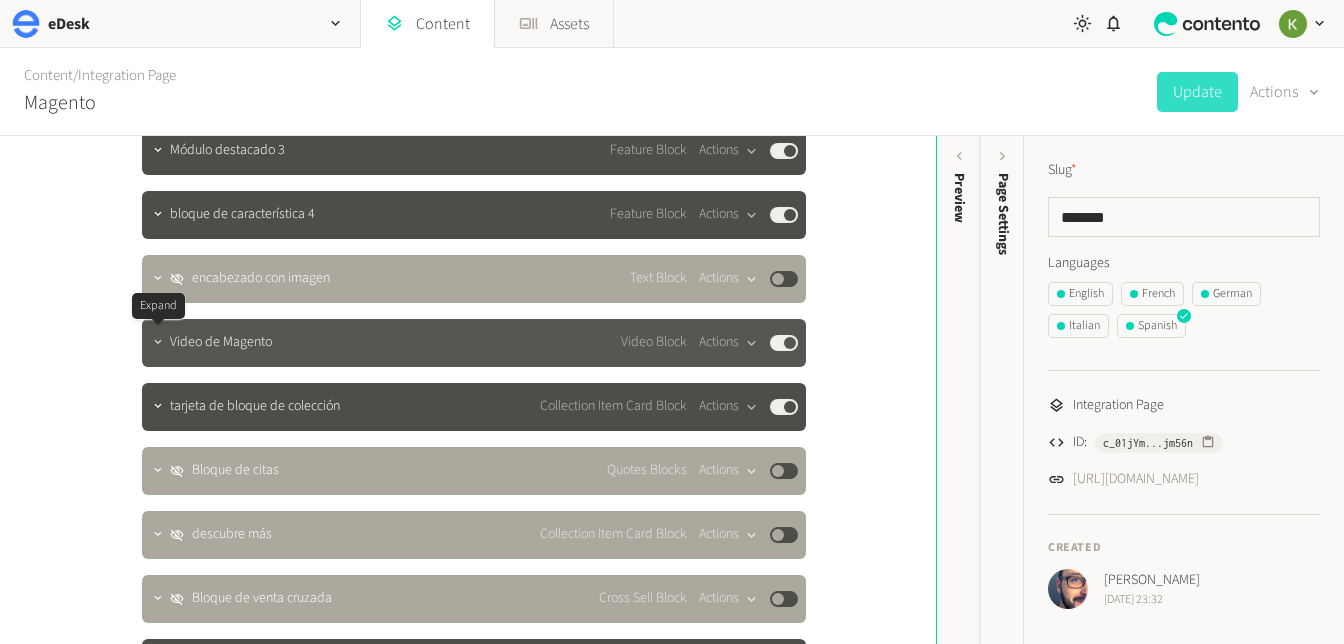 click 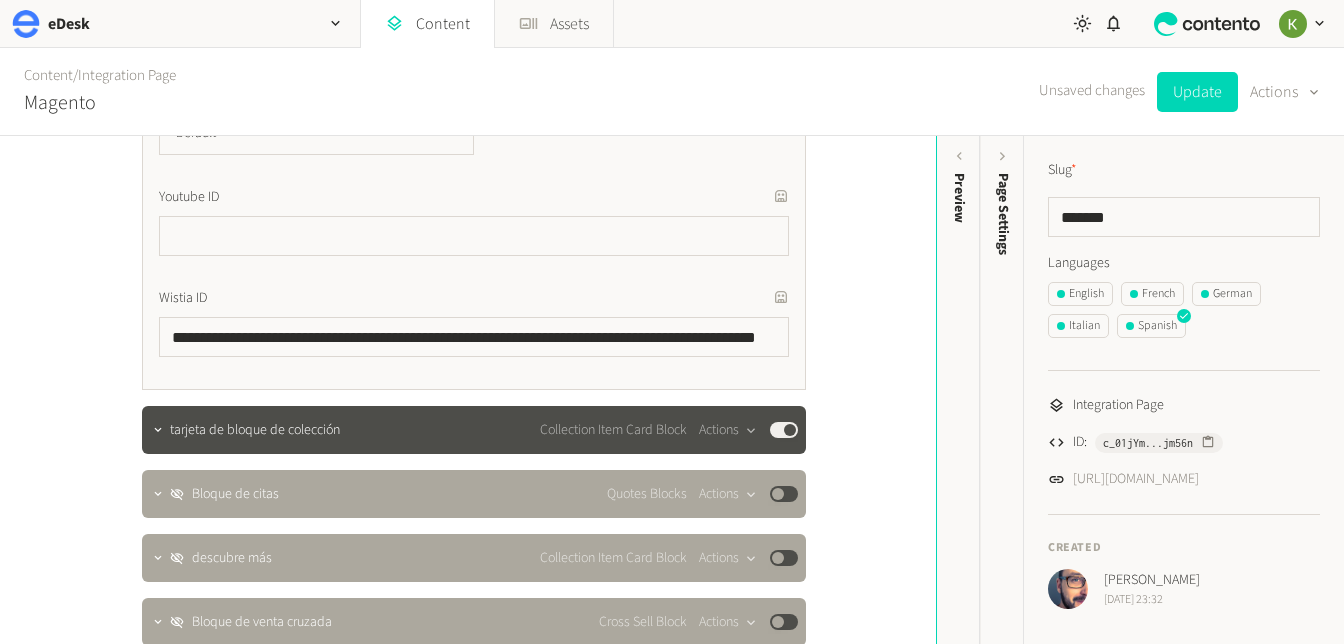 scroll, scrollTop: 2754, scrollLeft: 0, axis: vertical 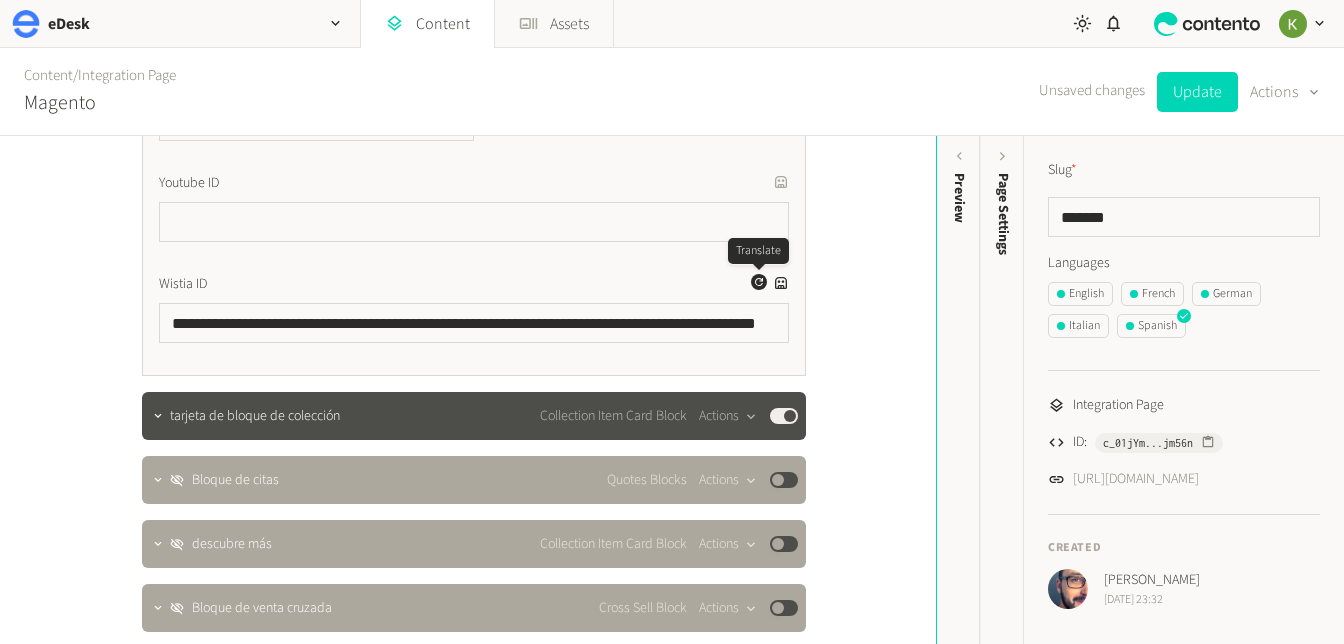 click 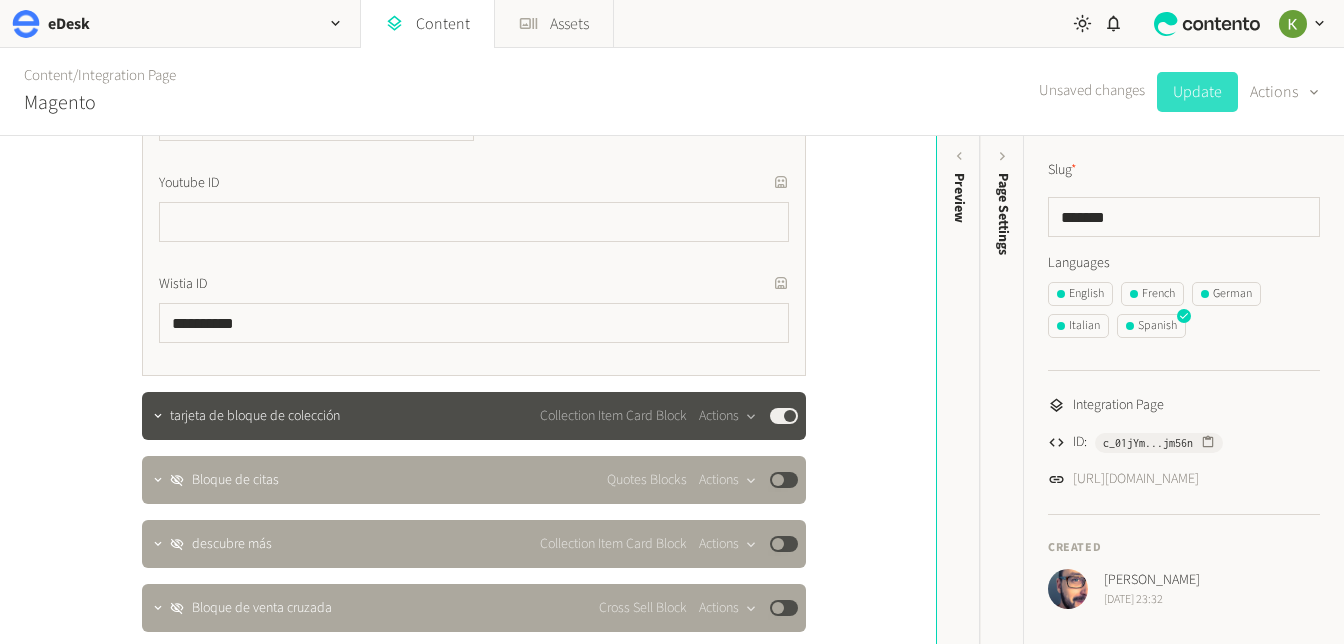 click on "Update" 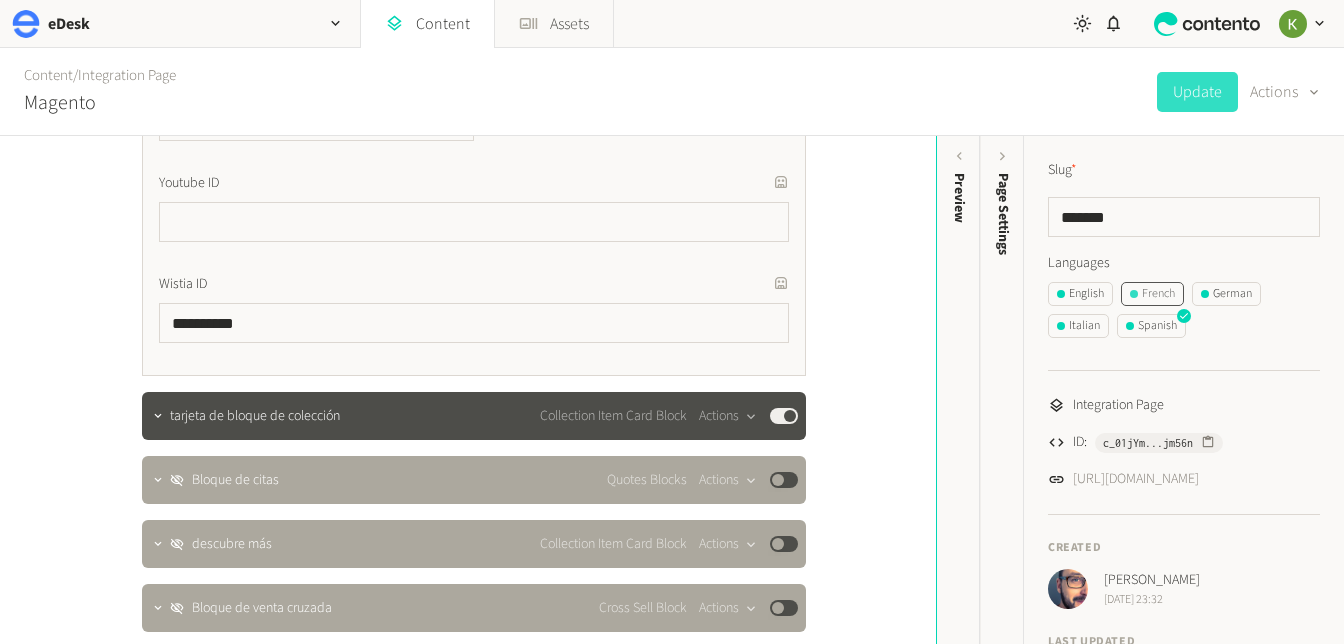 click on "French" 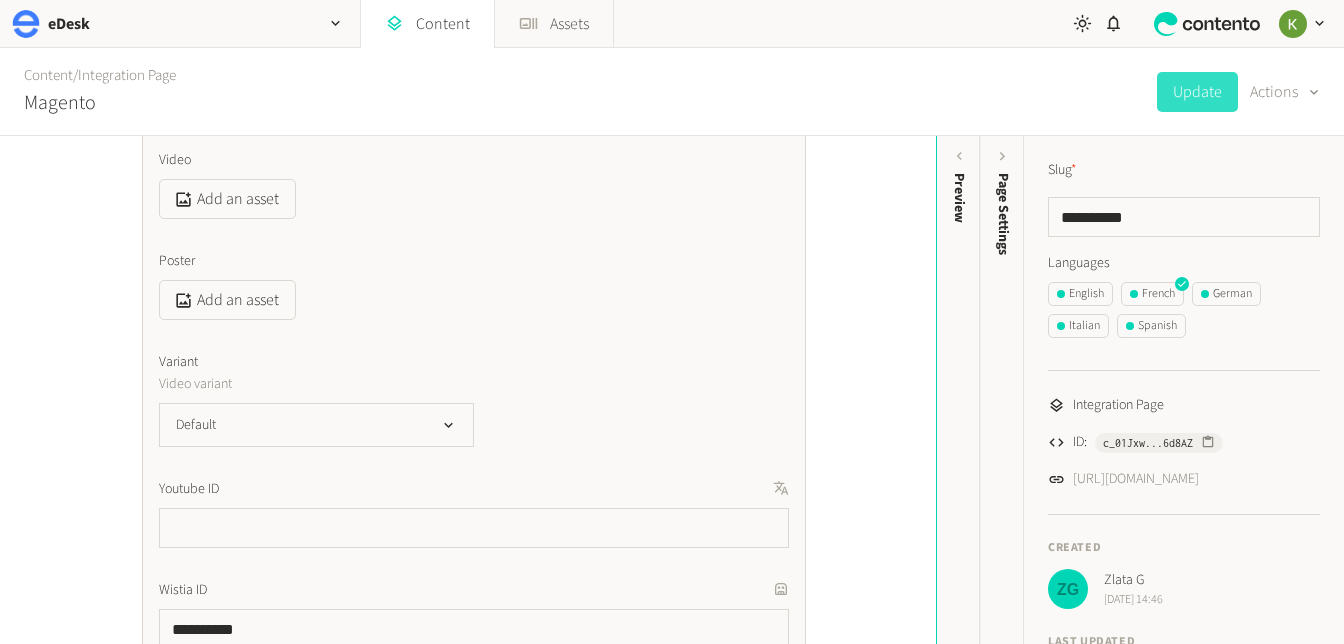 scroll, scrollTop: 3068, scrollLeft: 0, axis: vertical 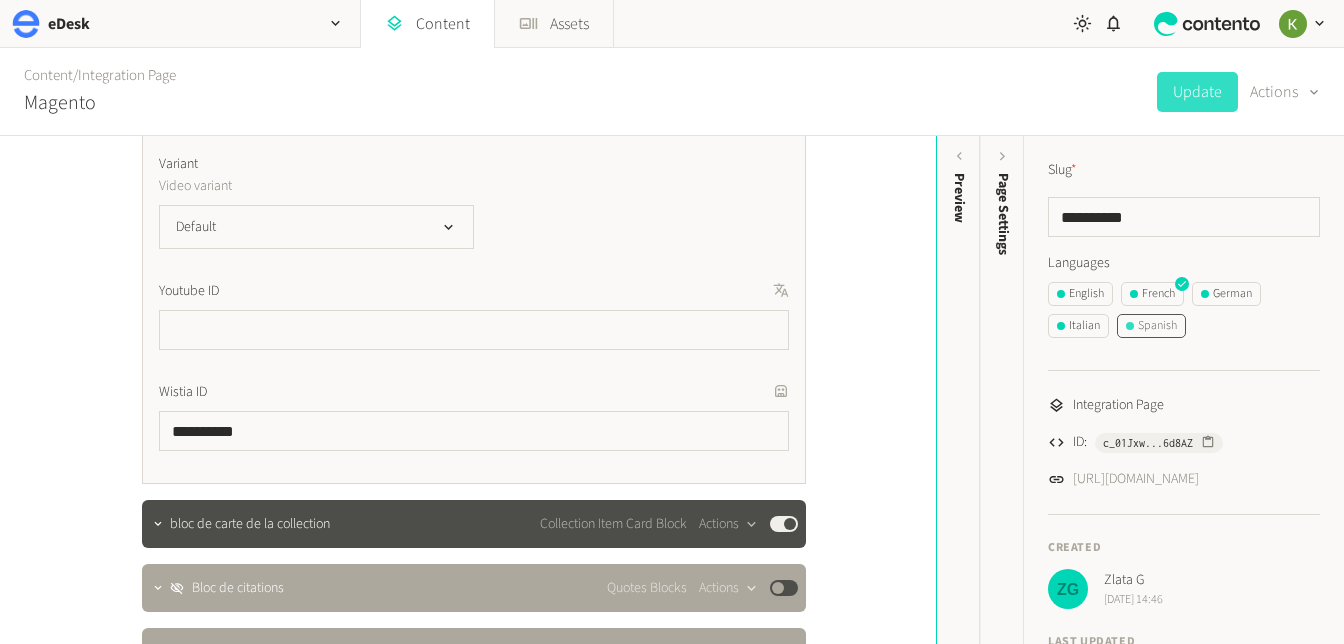 click on "Spanish" 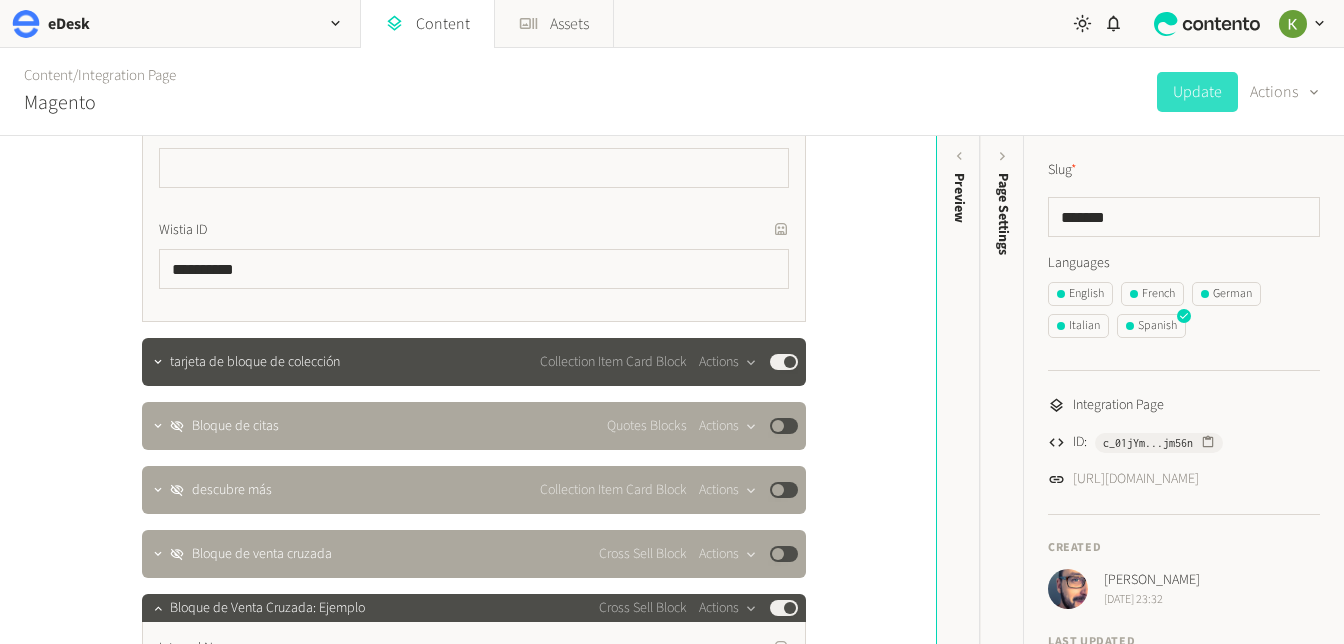 scroll, scrollTop: 2800, scrollLeft: 0, axis: vertical 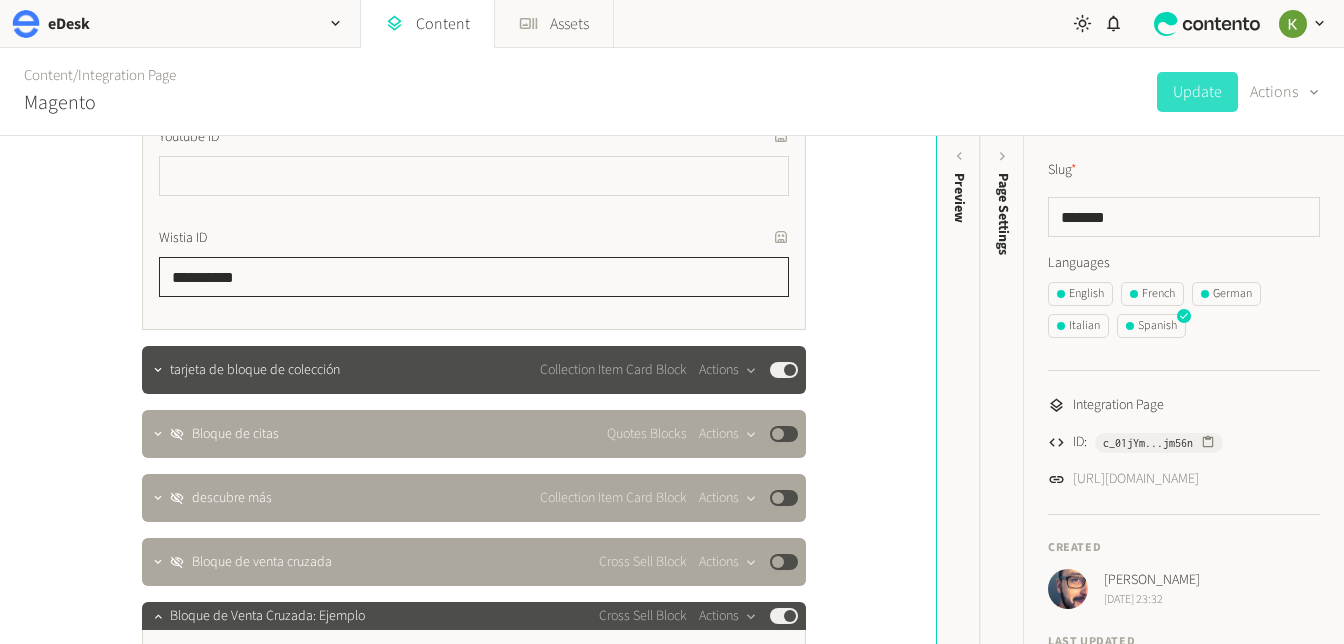 click on "**********" 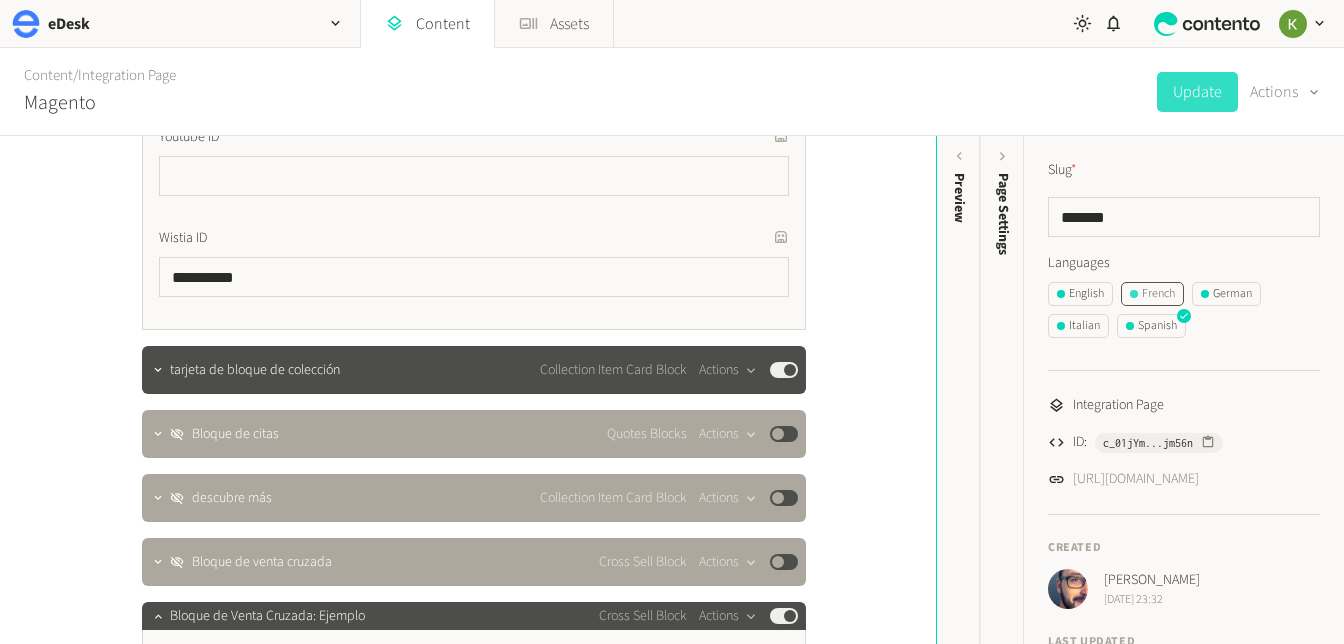 click on "French" 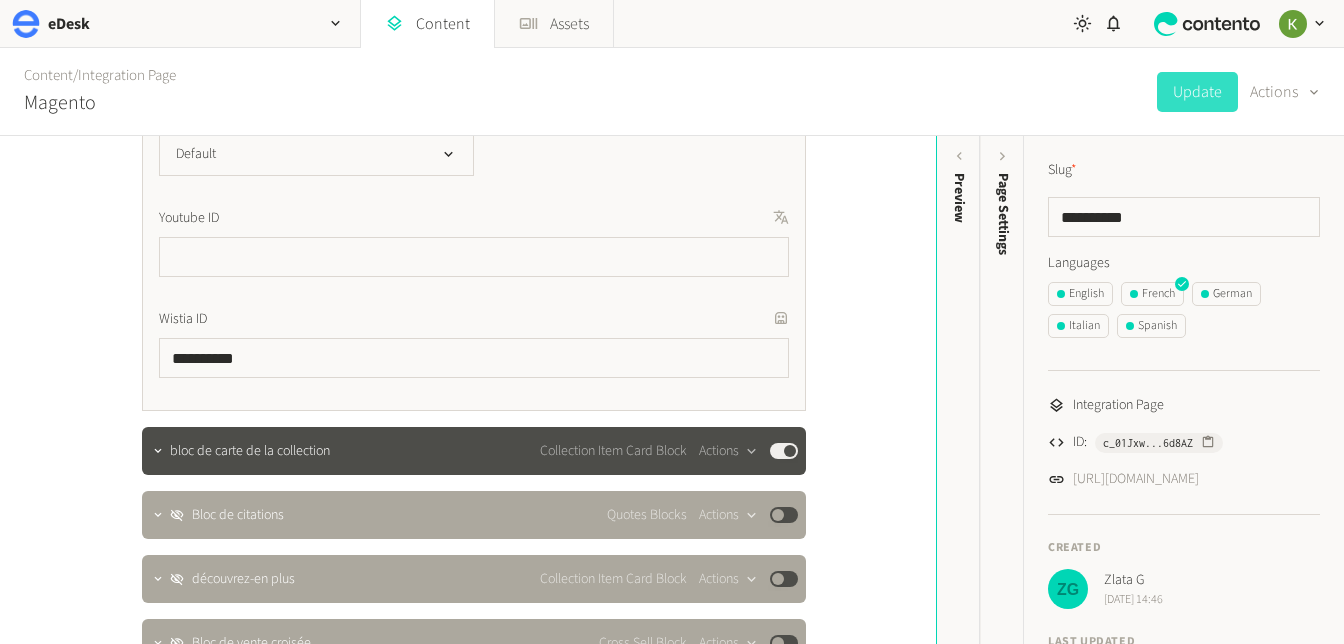 scroll, scrollTop: 3142, scrollLeft: 0, axis: vertical 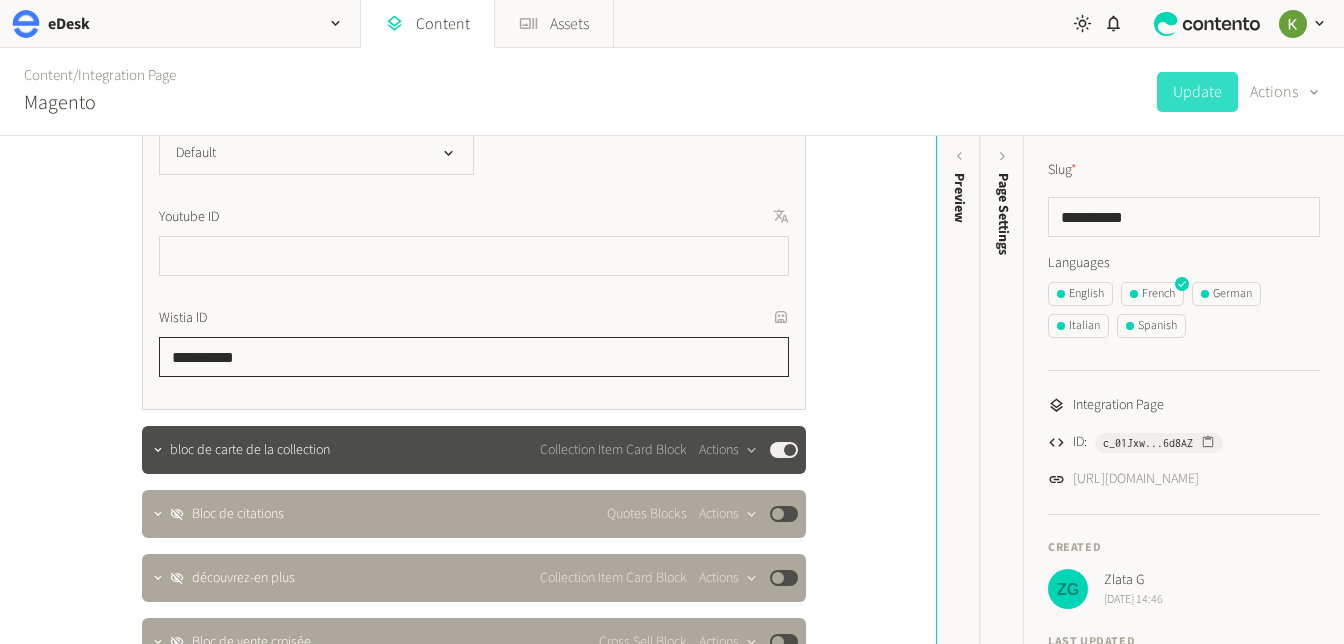 click on "**********" 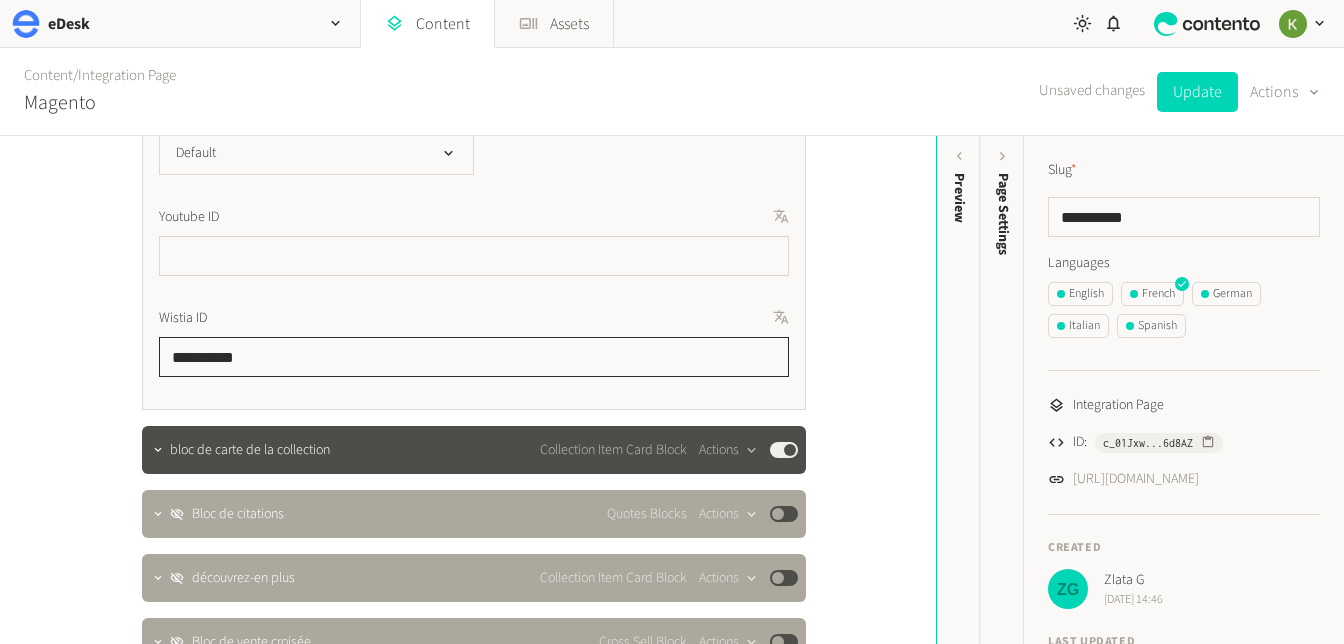 click on "**********" 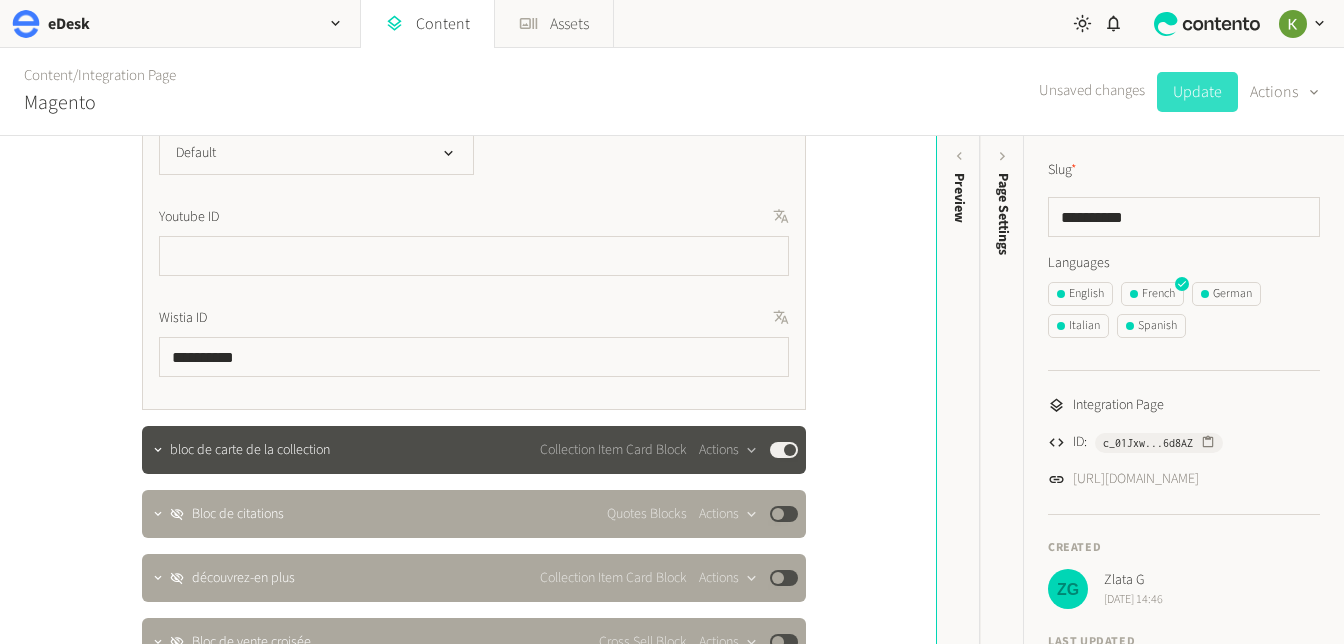 click on "Update" 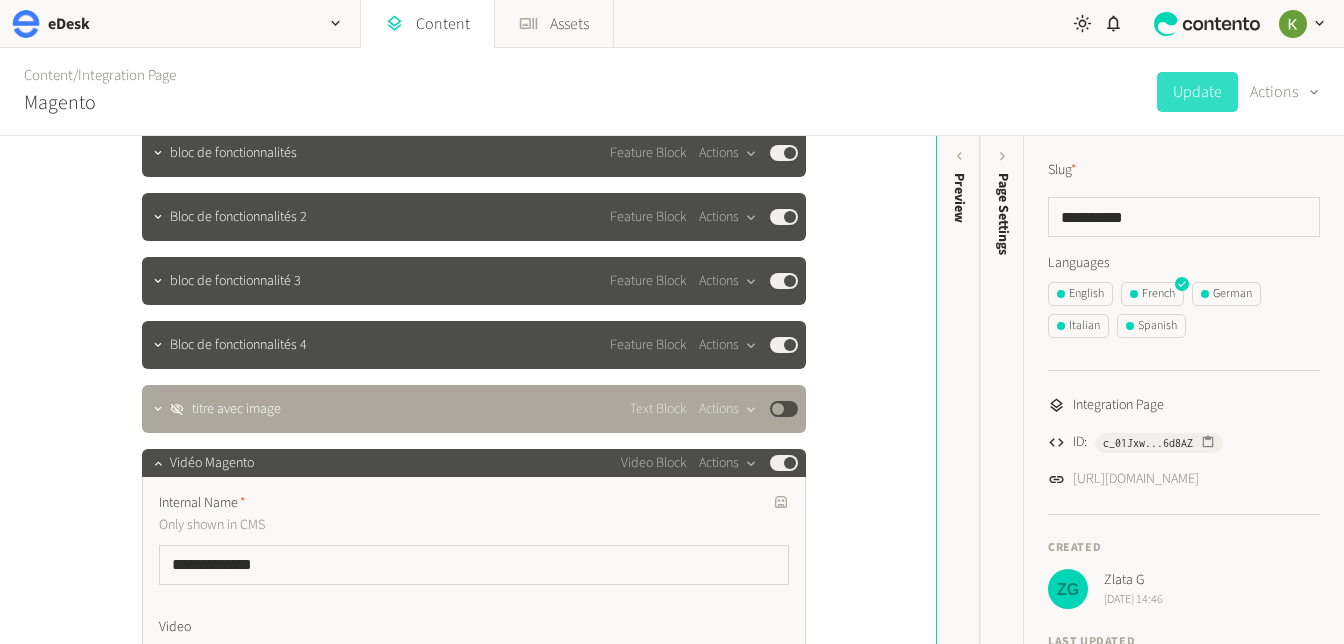 scroll, scrollTop: 2379, scrollLeft: 0, axis: vertical 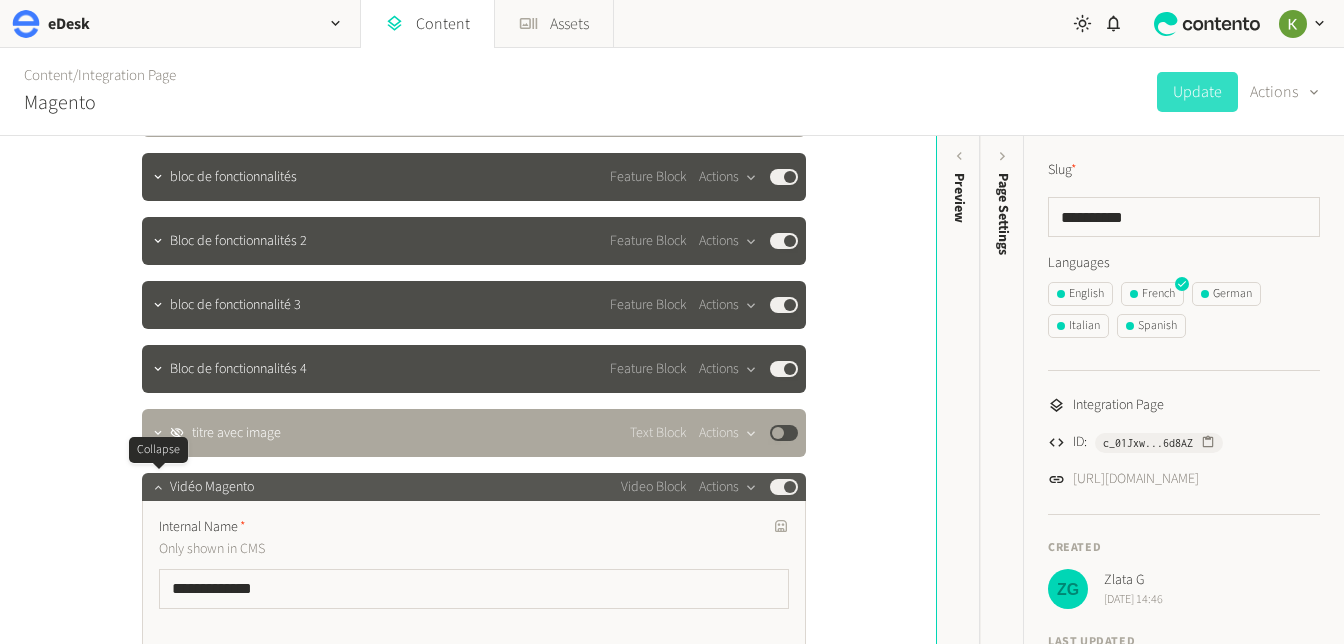 click 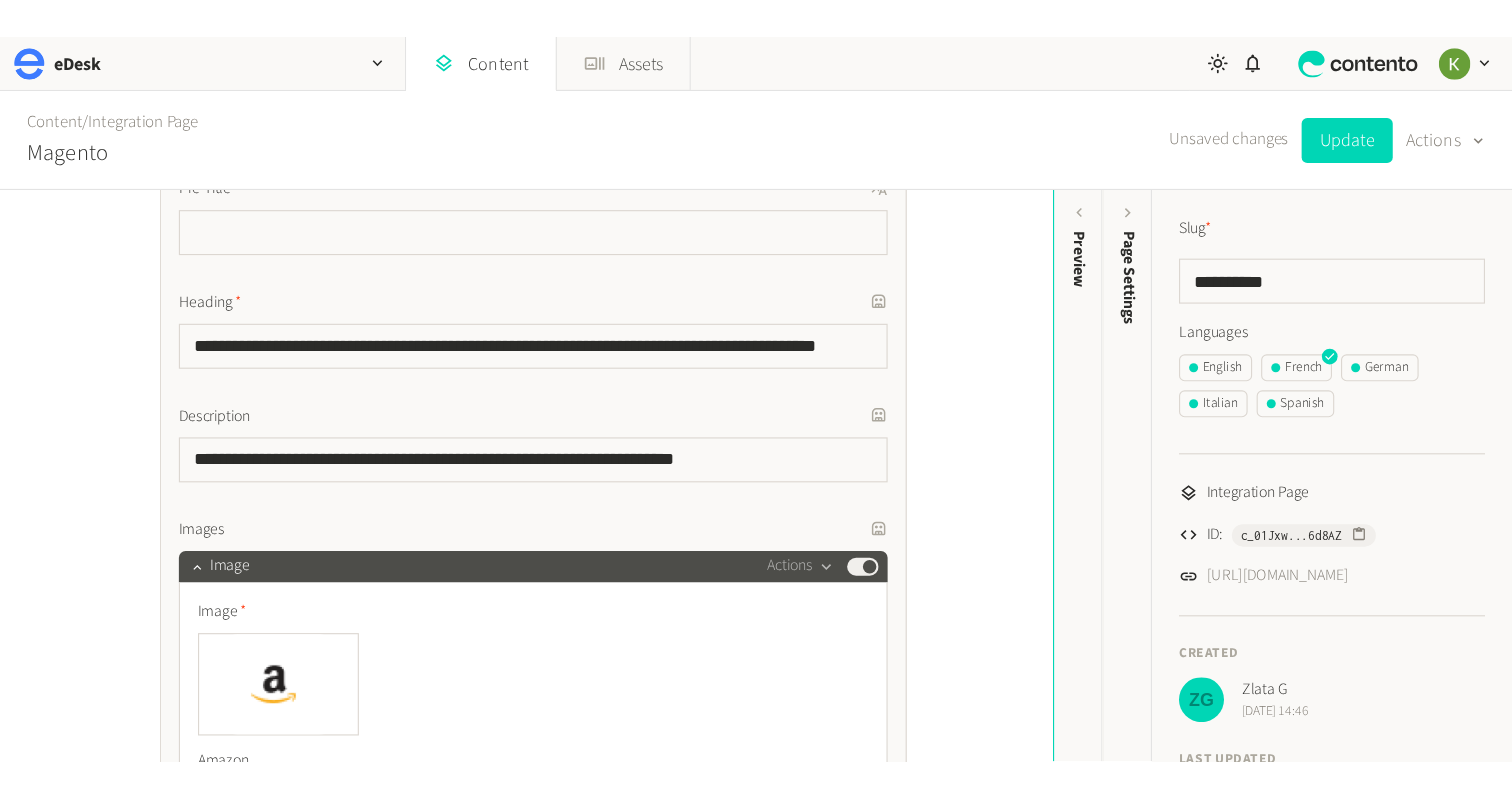 scroll, scrollTop: 3467, scrollLeft: 0, axis: vertical 